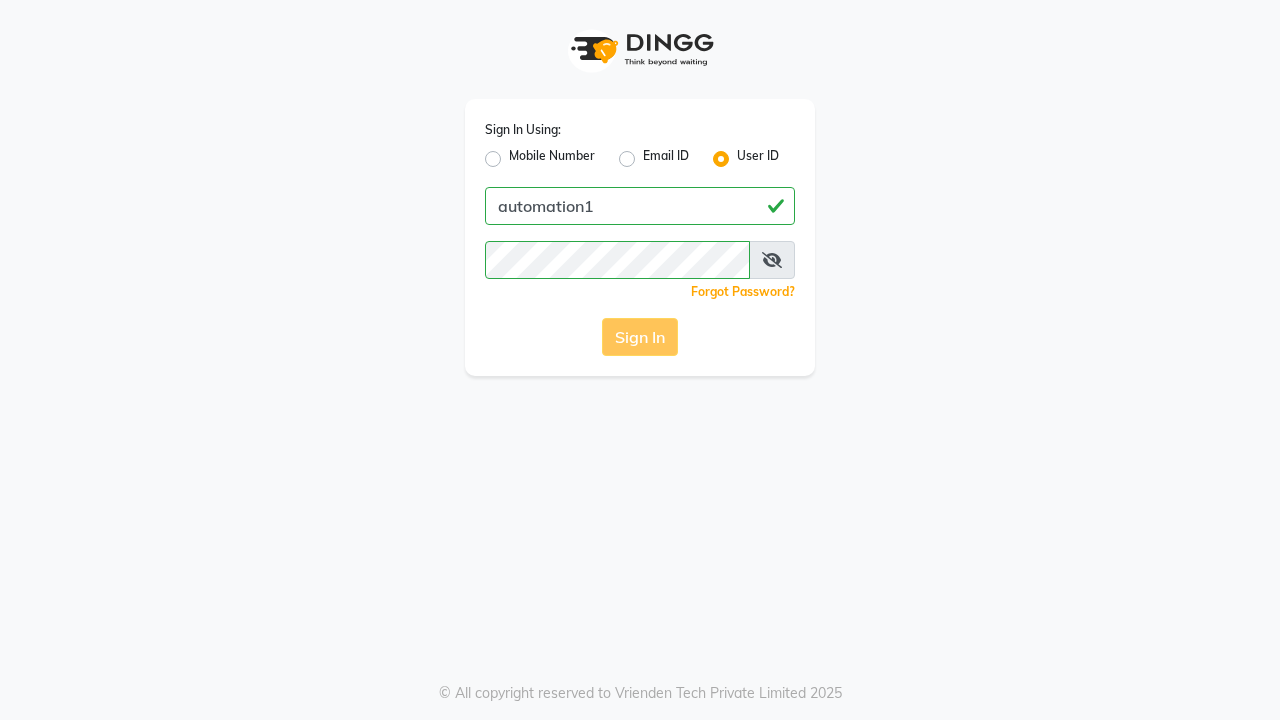 scroll, scrollTop: 0, scrollLeft: 0, axis: both 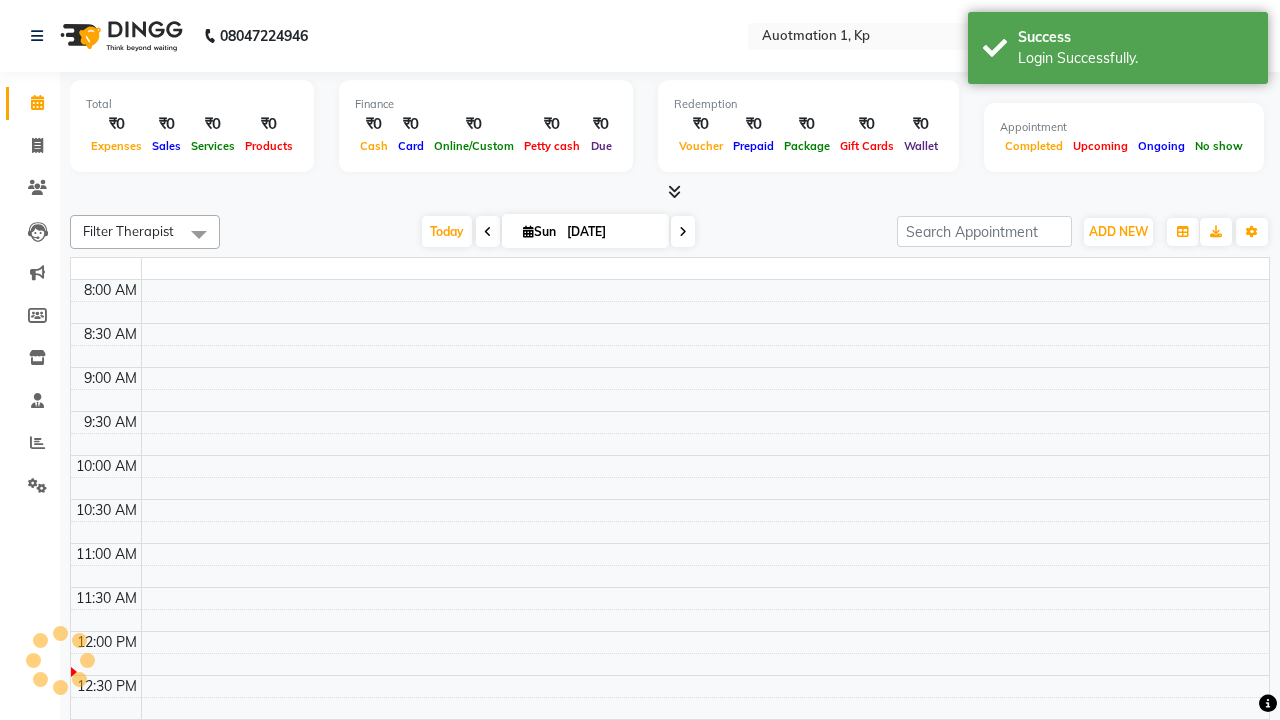 select on "en" 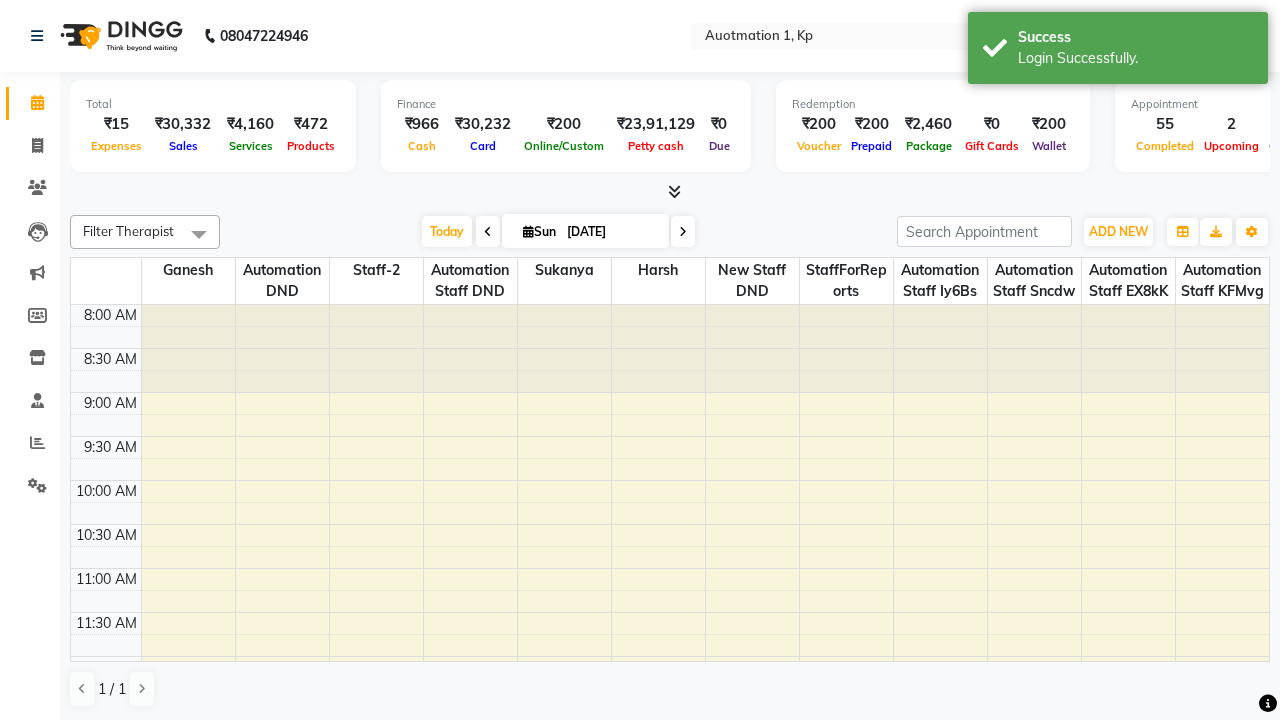 scroll, scrollTop: 0, scrollLeft: 0, axis: both 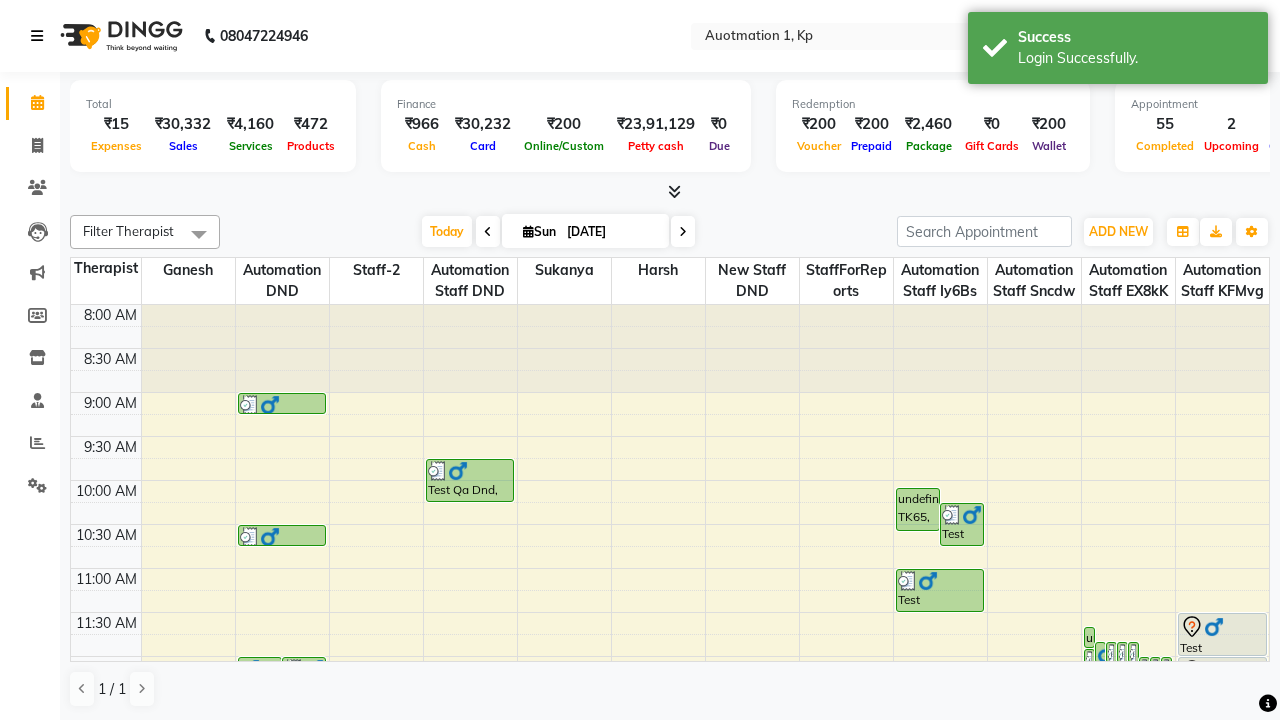click at bounding box center (37, 36) 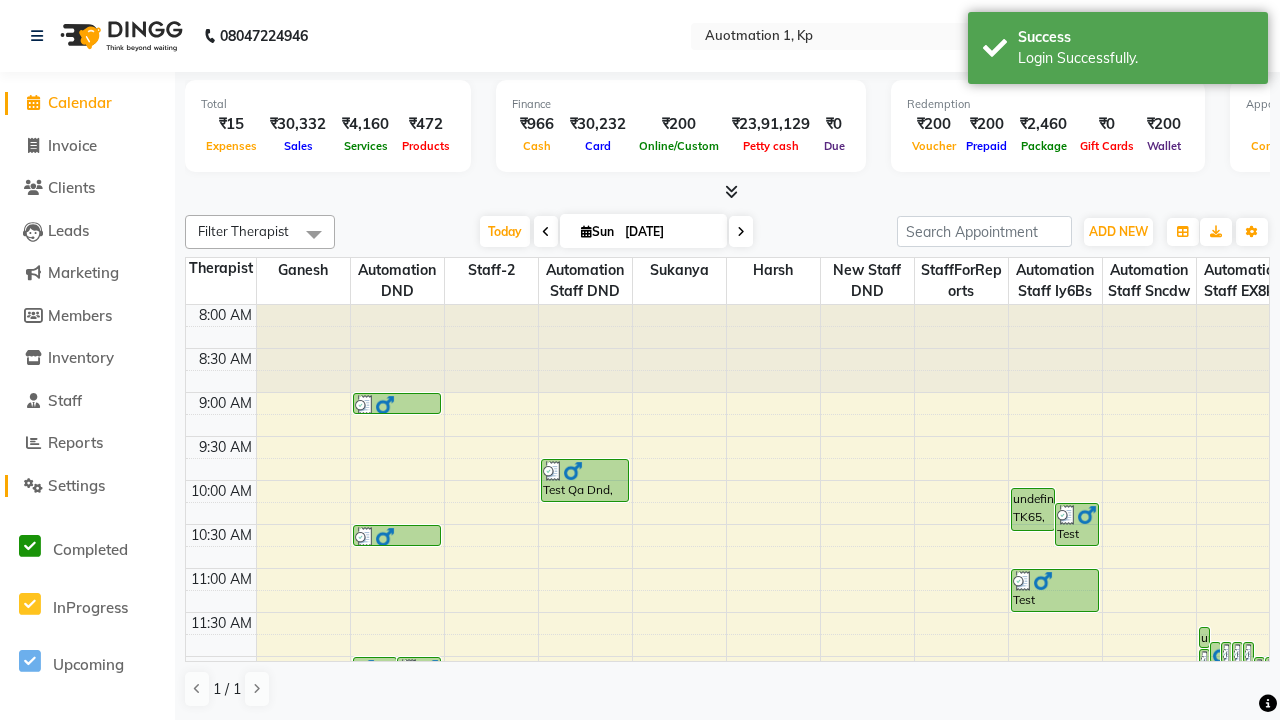 click on "Settings" 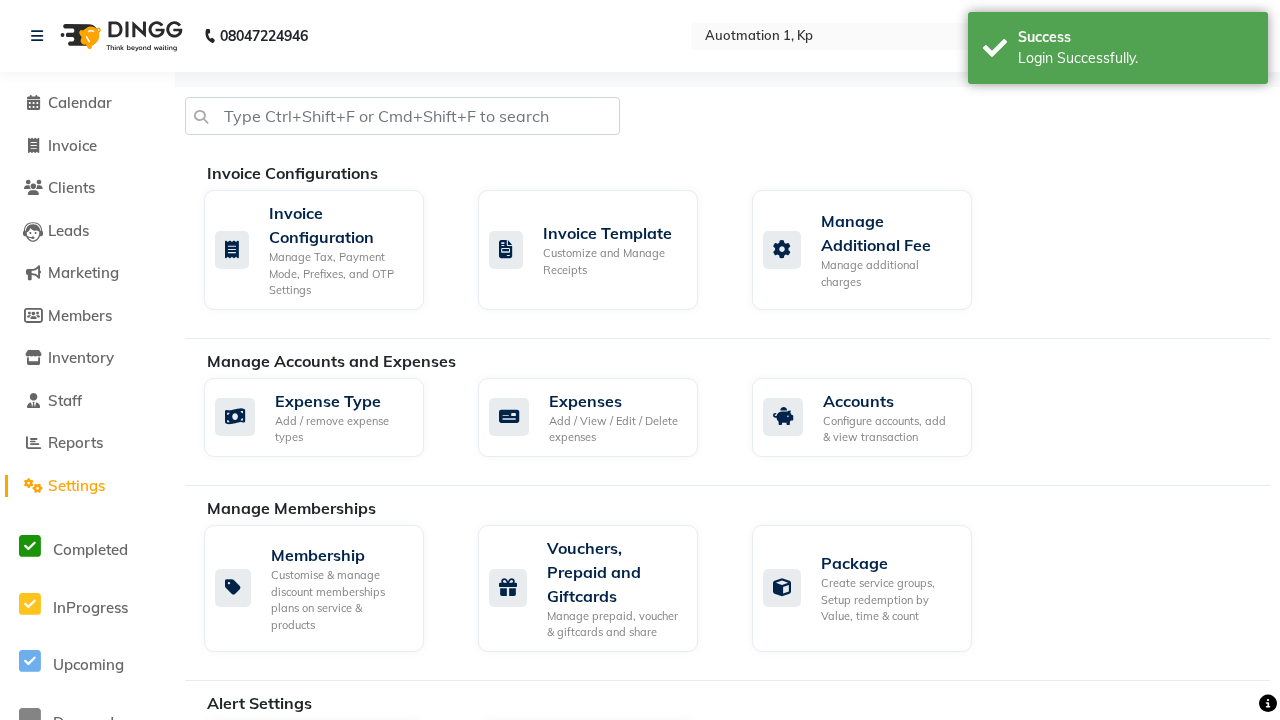 click on "Manage reset opening cash, change password." 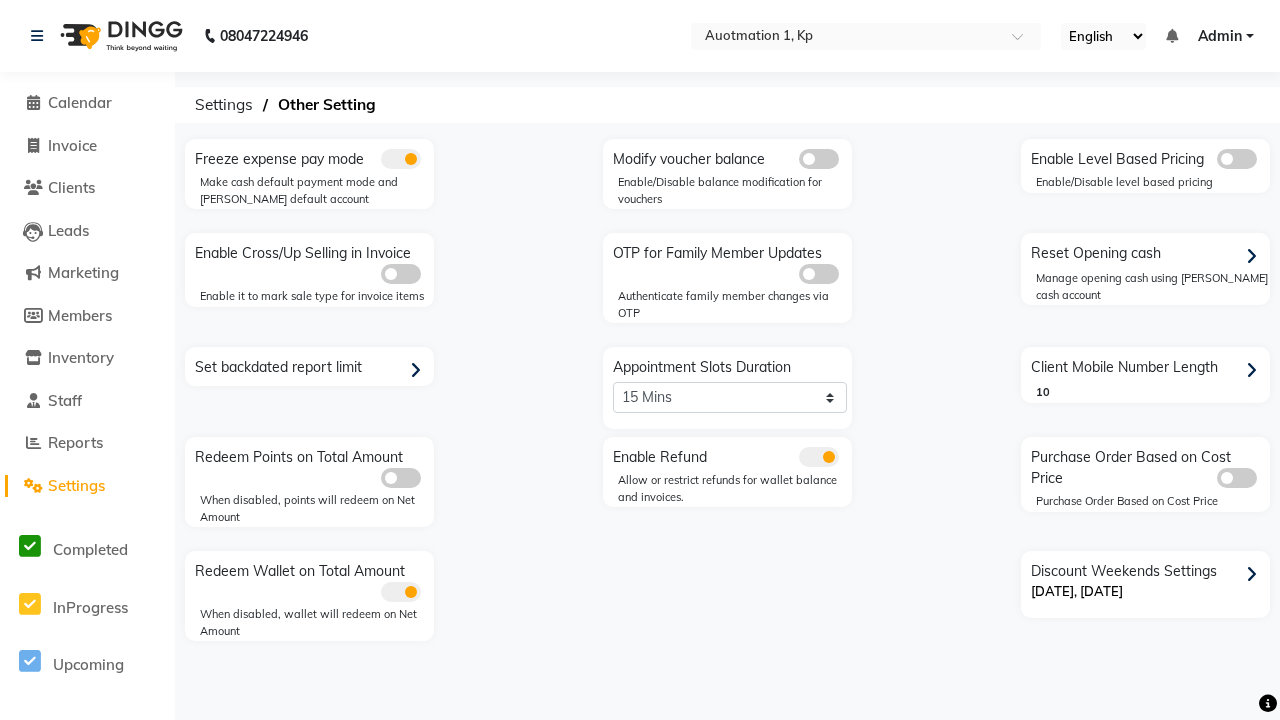 click 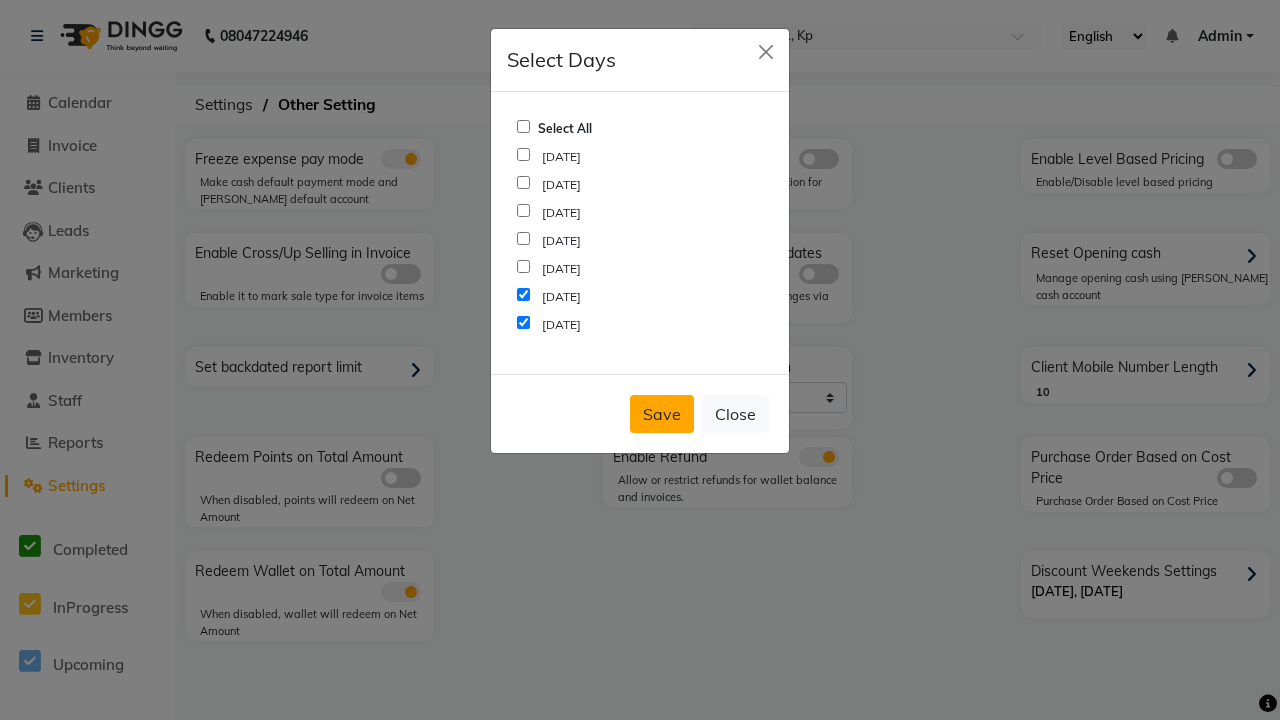 click on "Save" 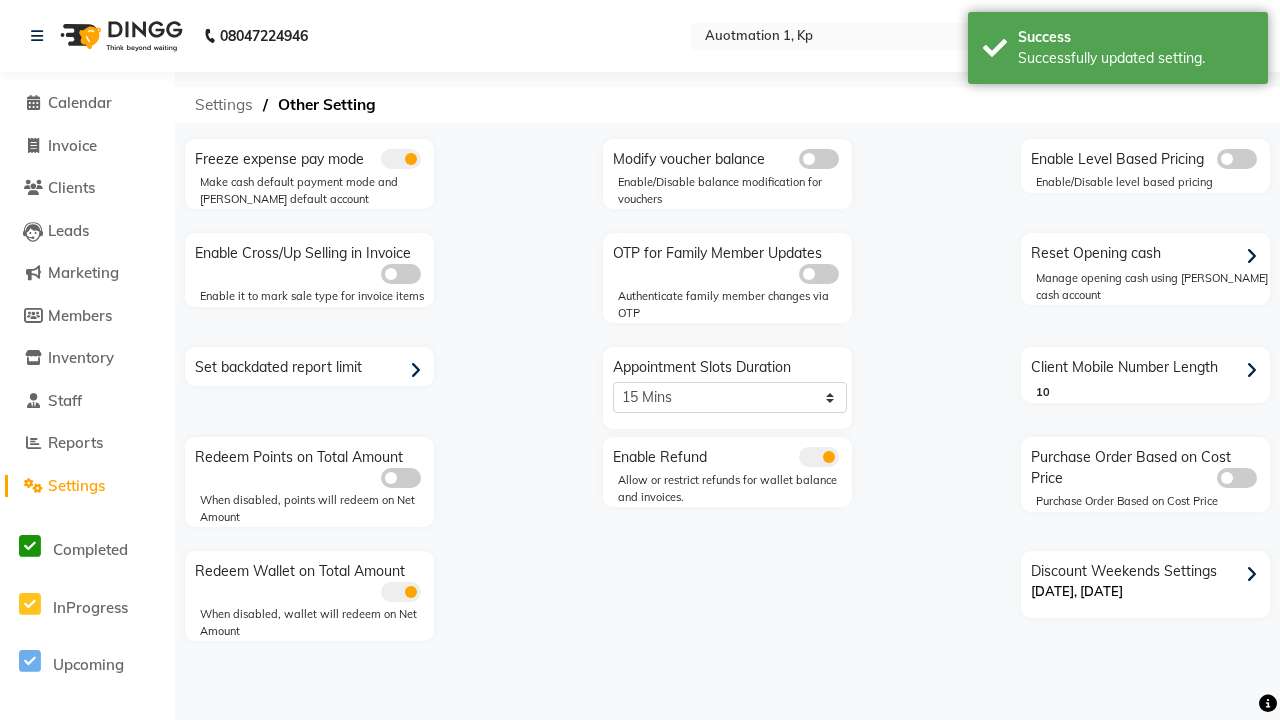 click on "Settings" 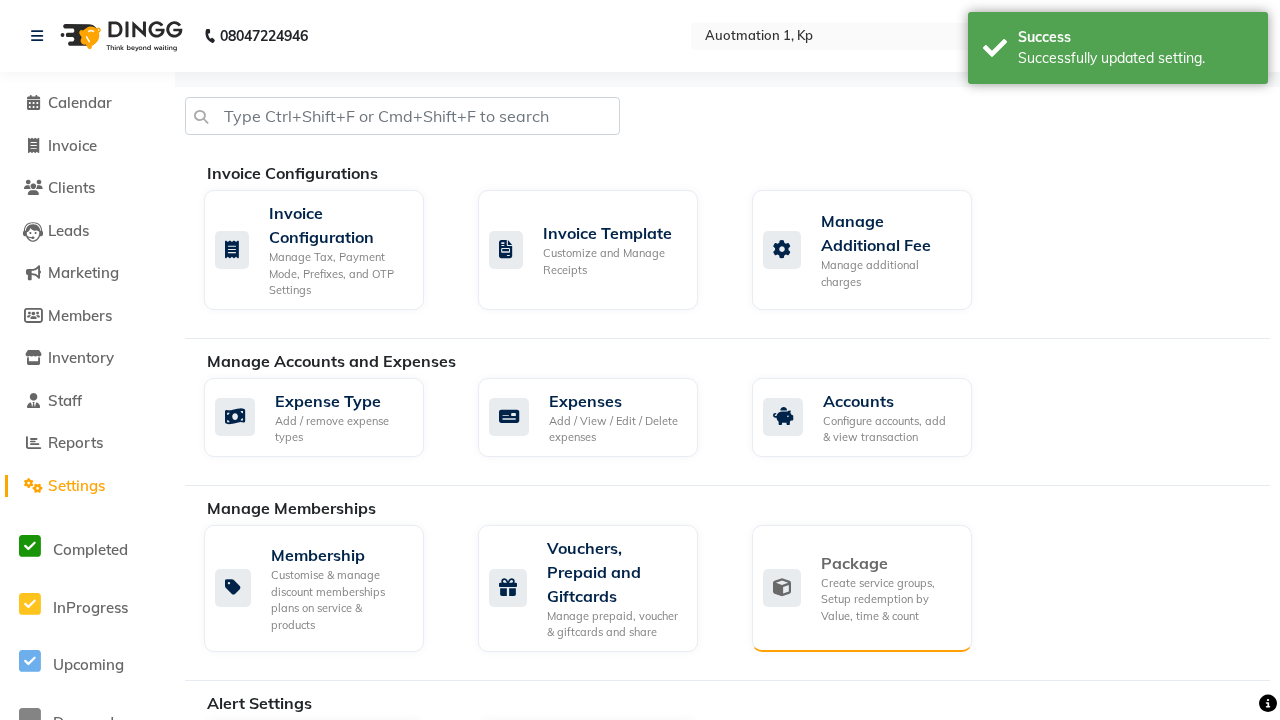 click on "Package" 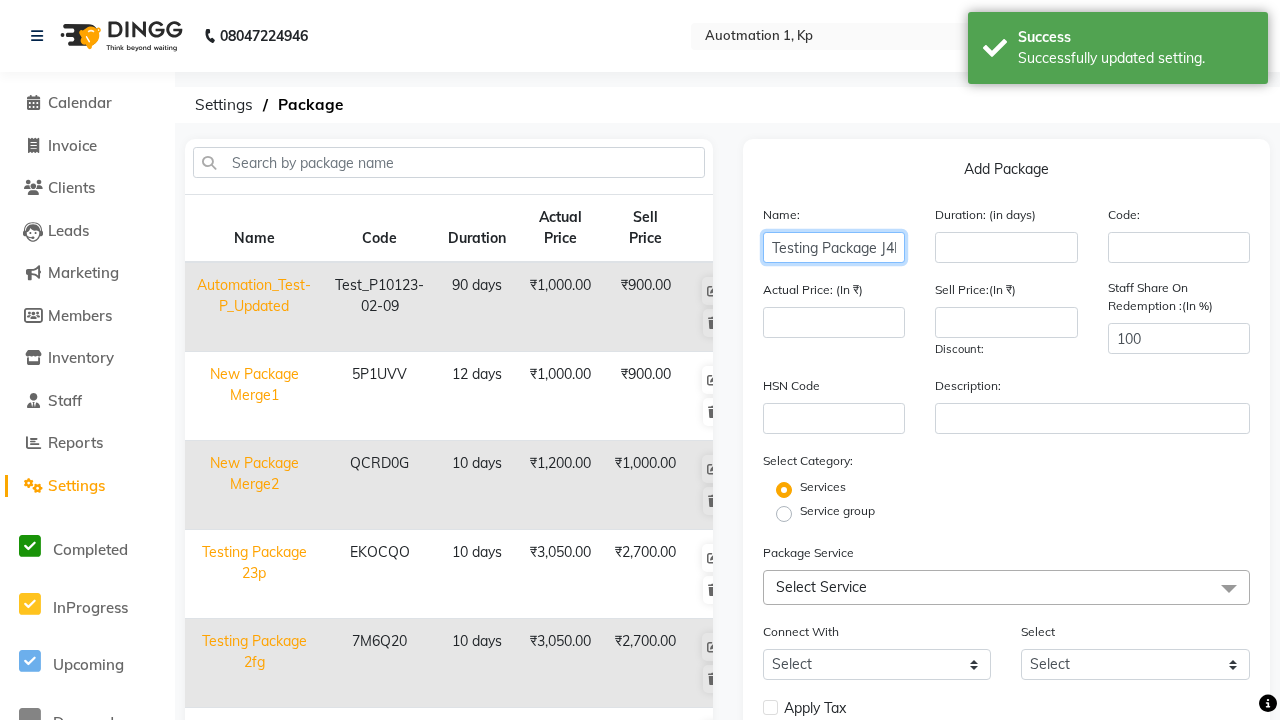 type on "Testing Package J4P" 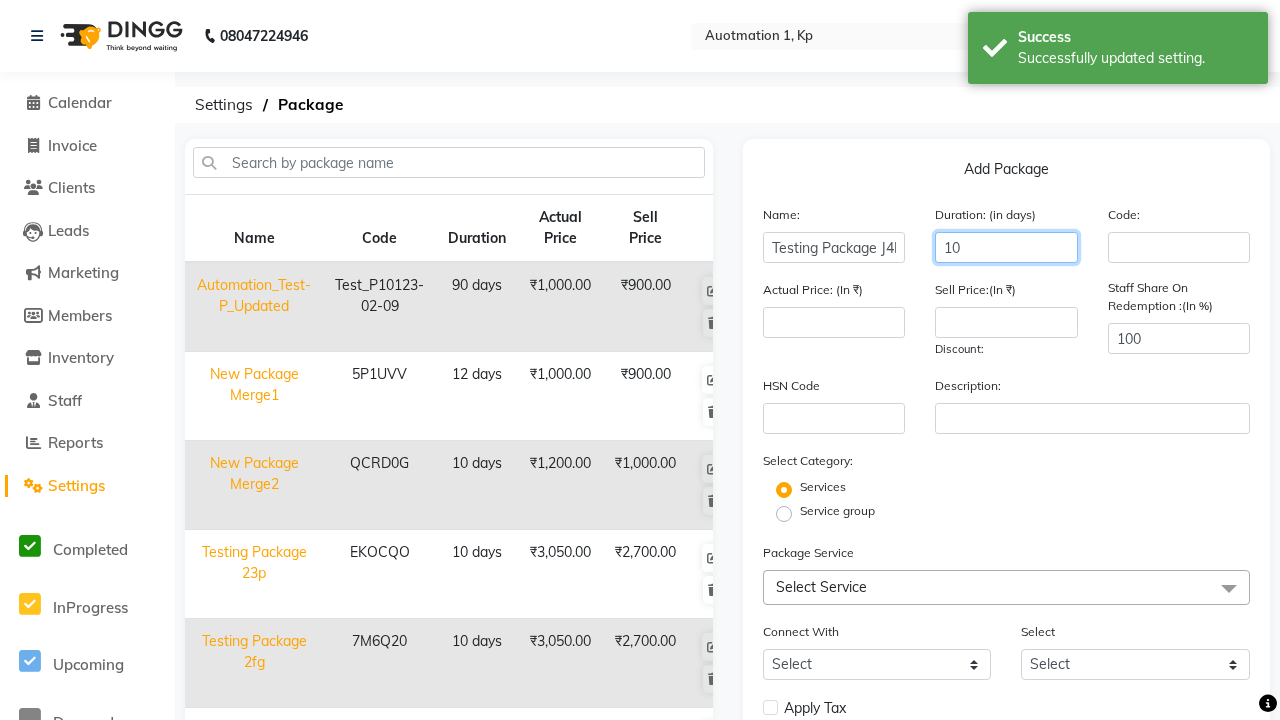 type on "10" 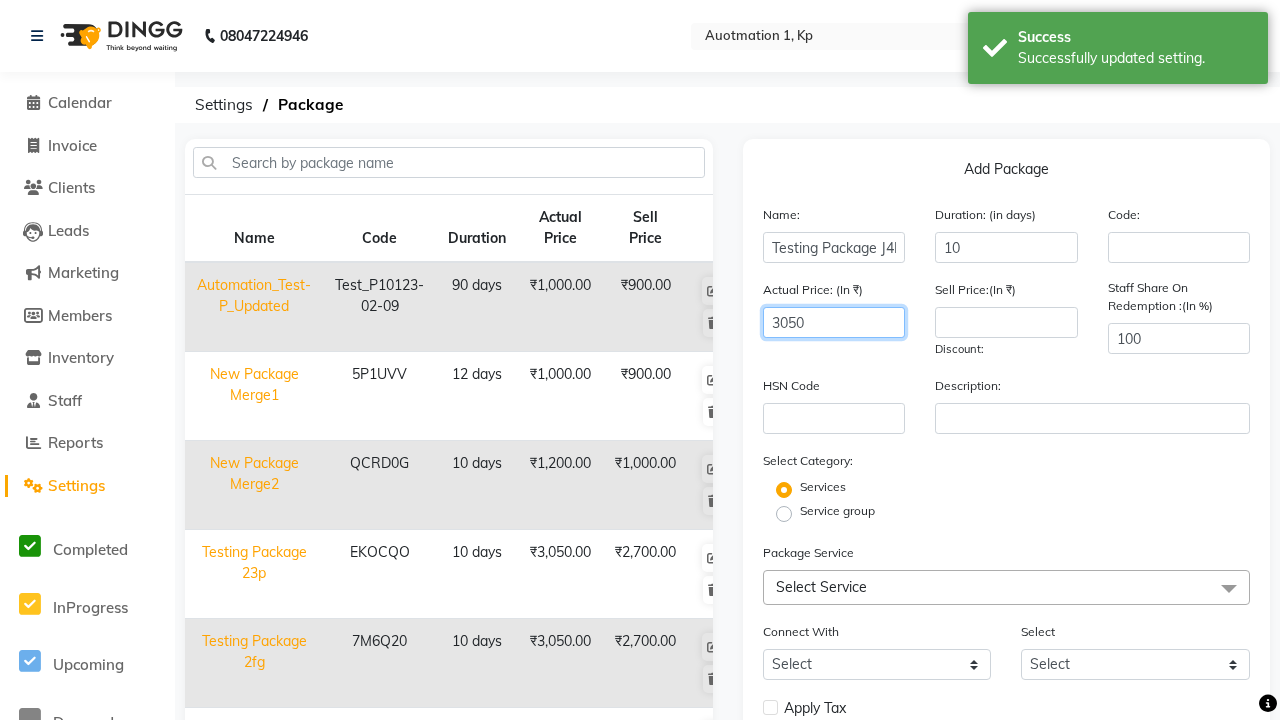 scroll, scrollTop: 0, scrollLeft: 0, axis: both 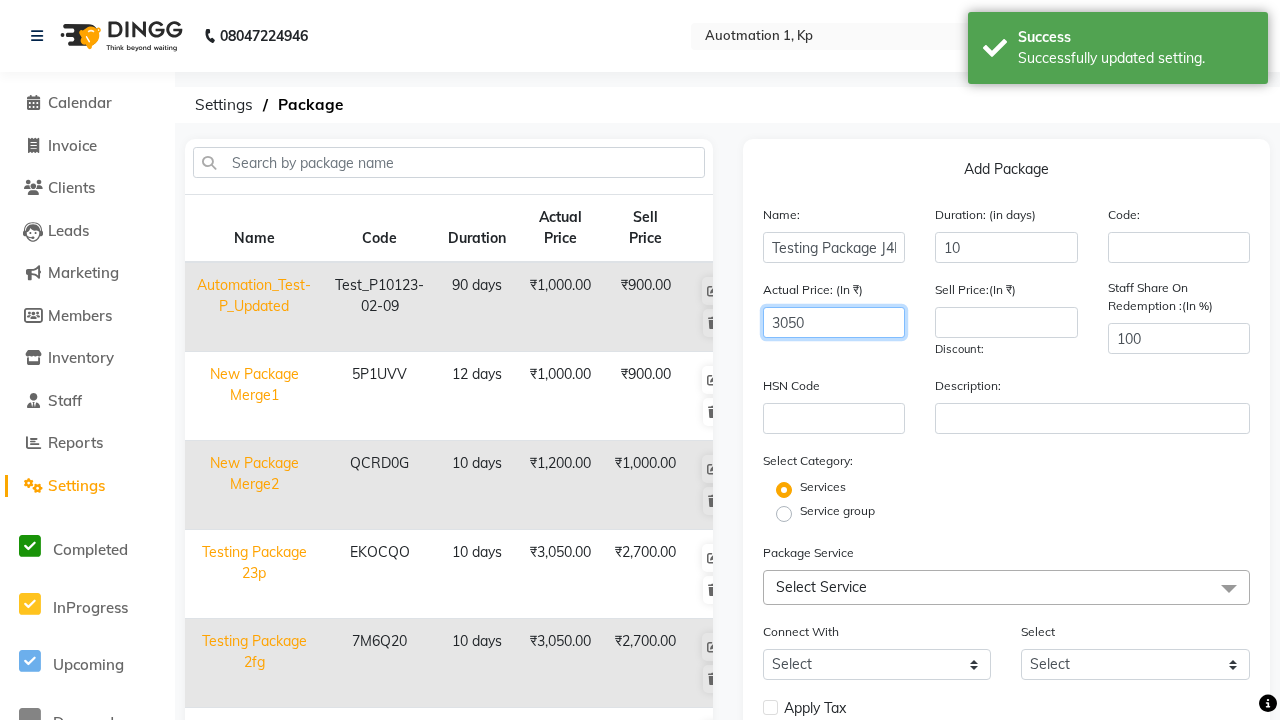 type on "3050" 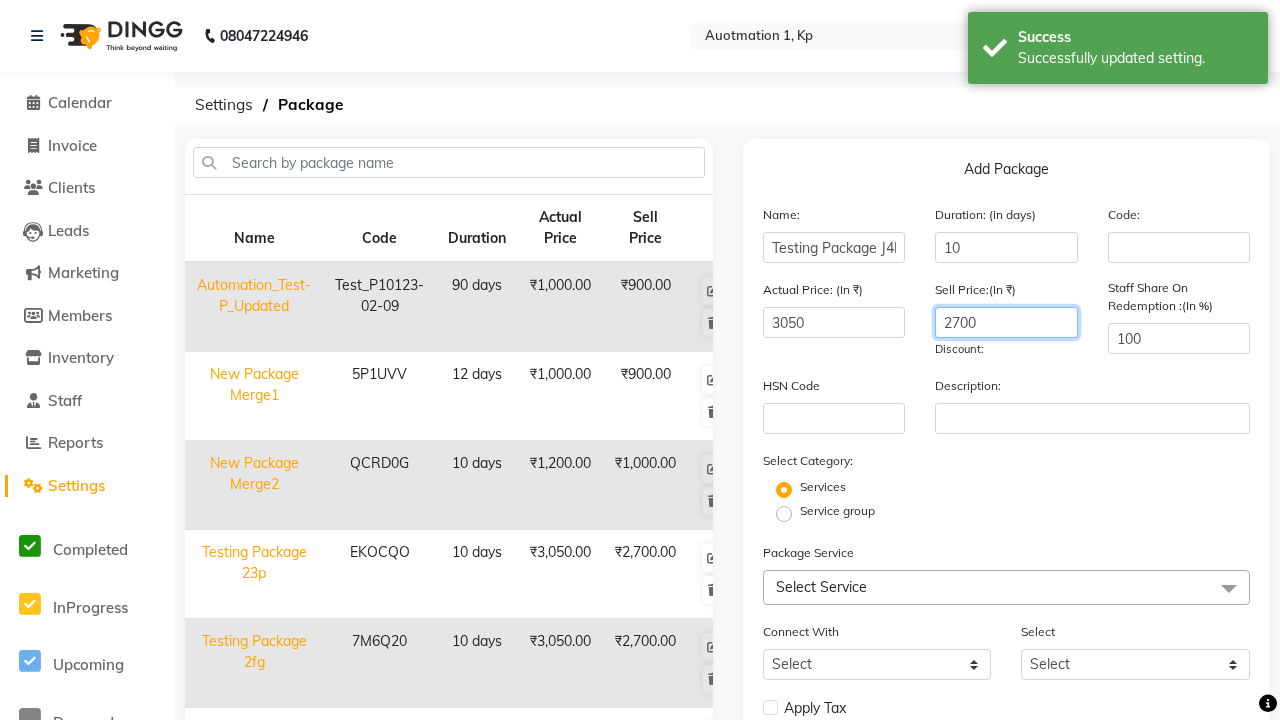 type on "2700" 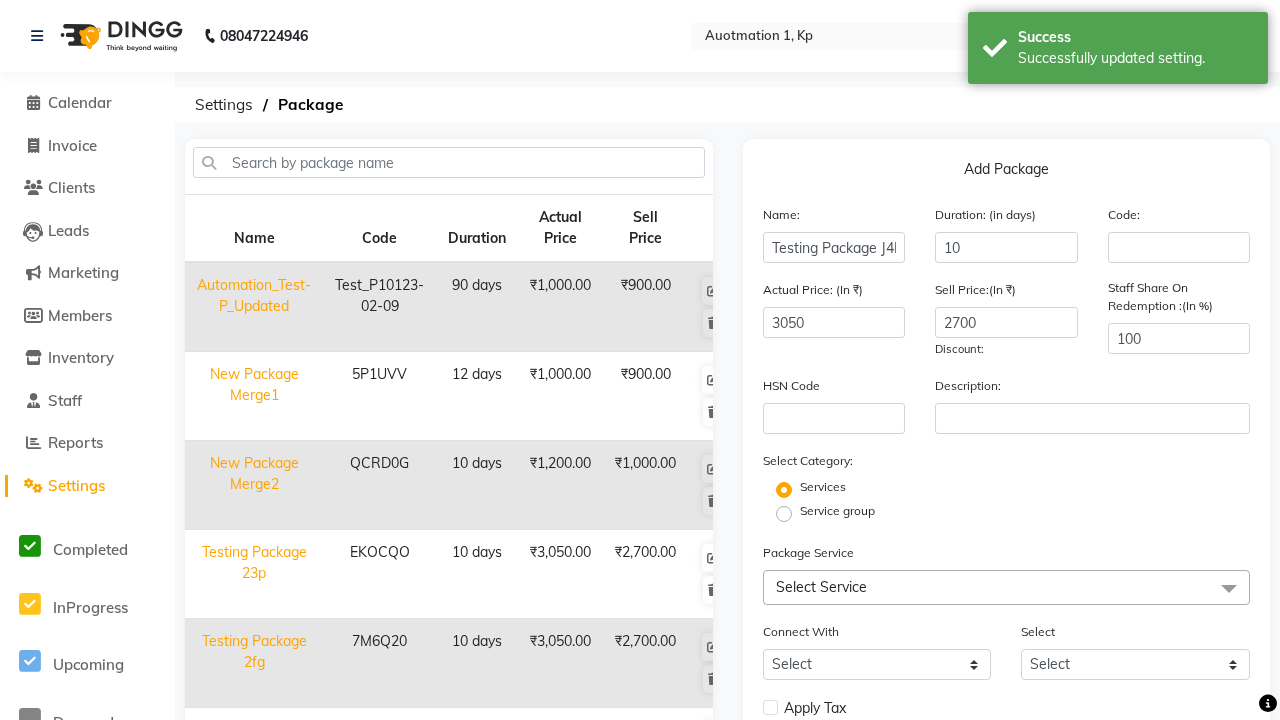 click on "Service group" 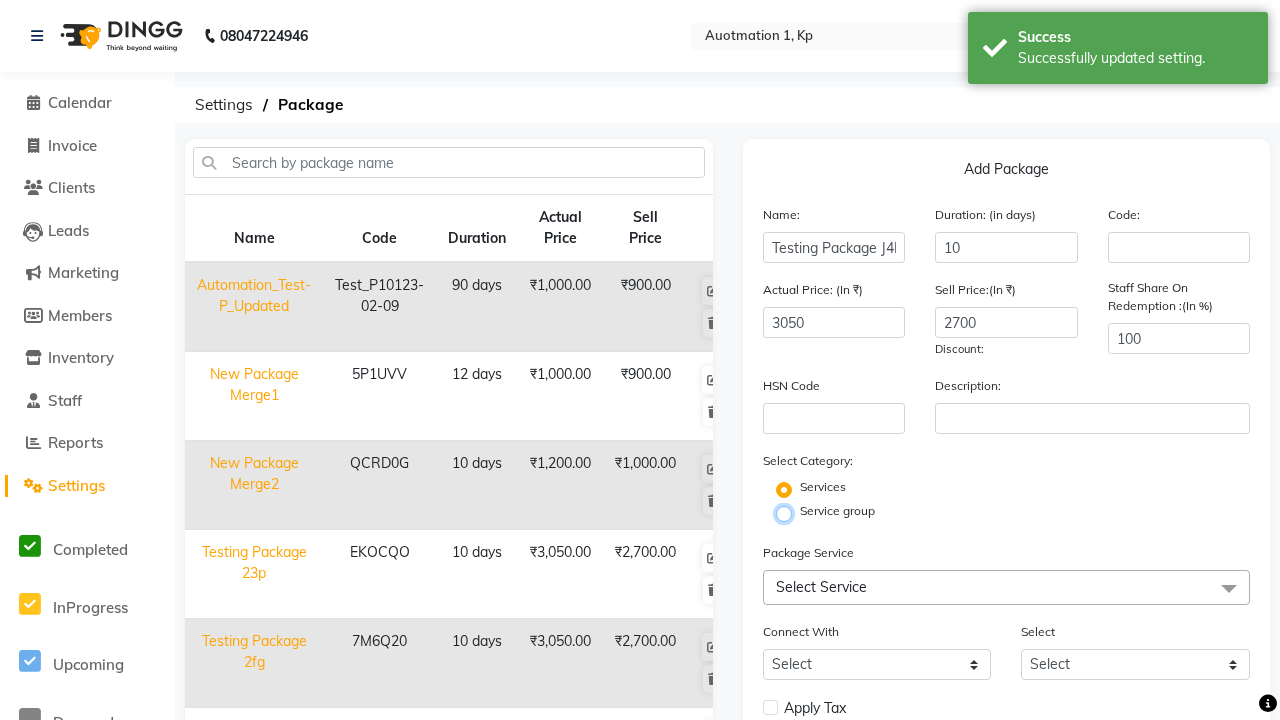 click on "Service group" at bounding box center [790, 512] 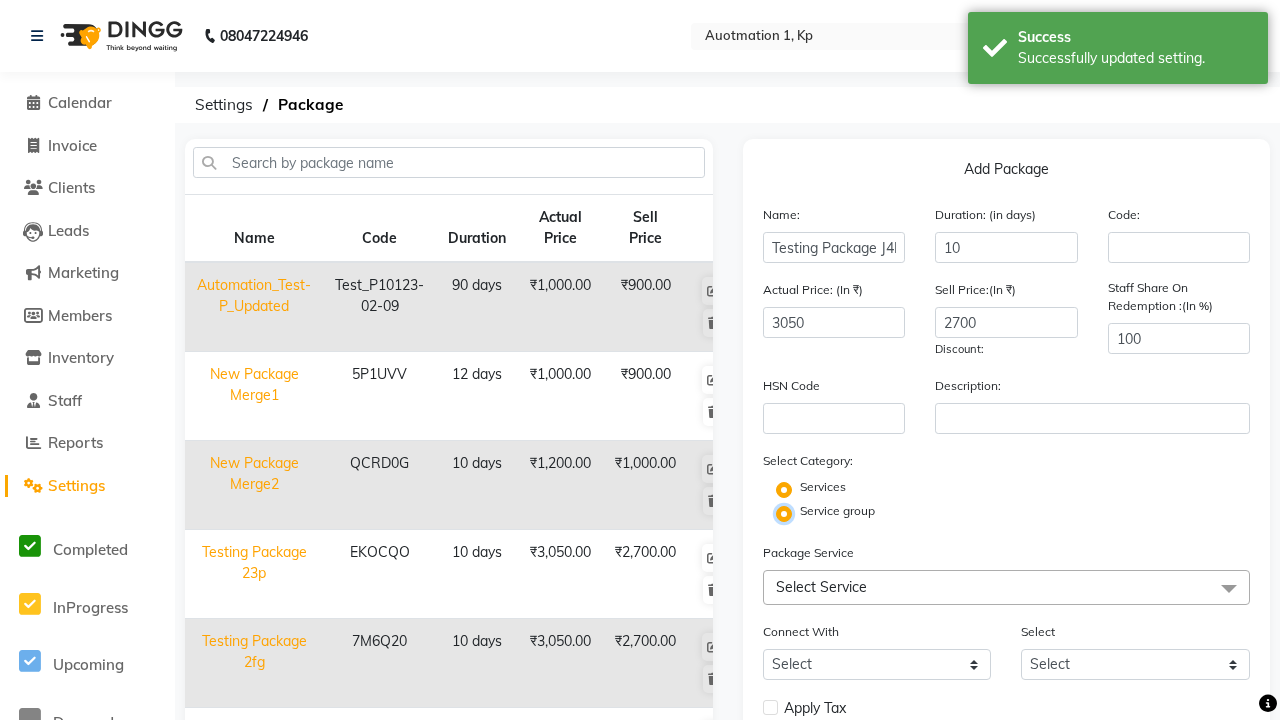 radio on "false" 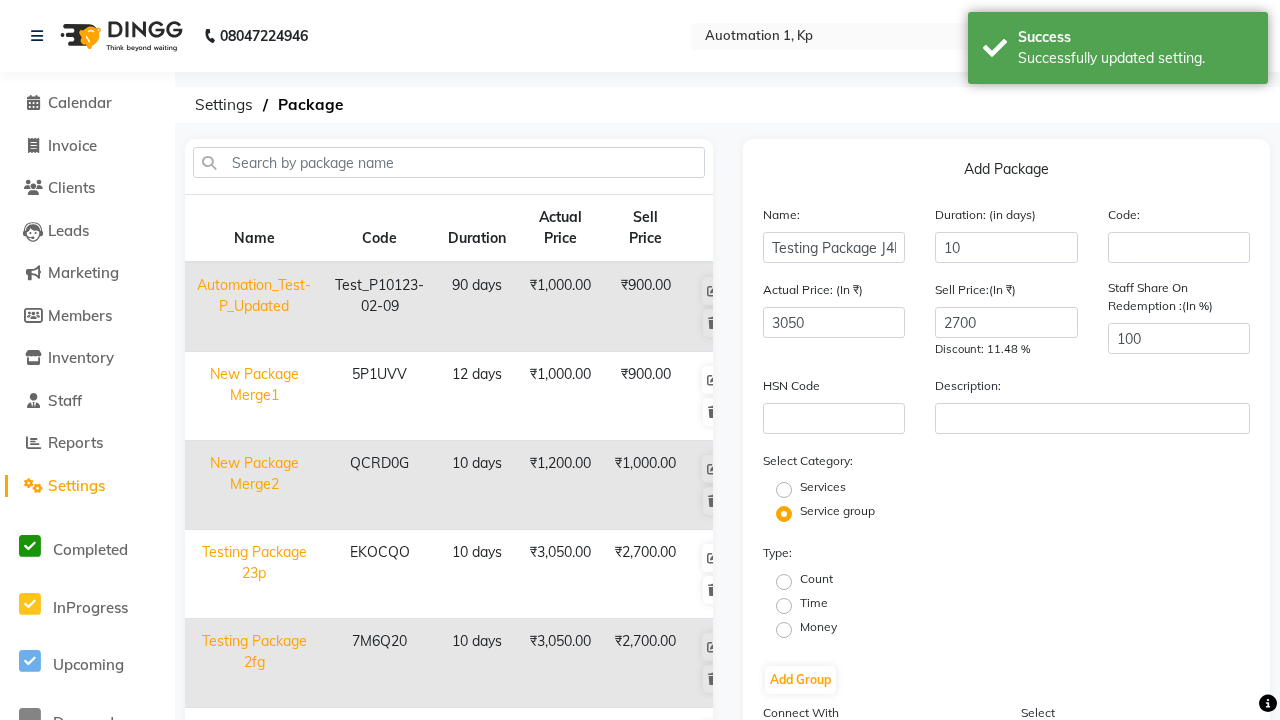 click on "Money" 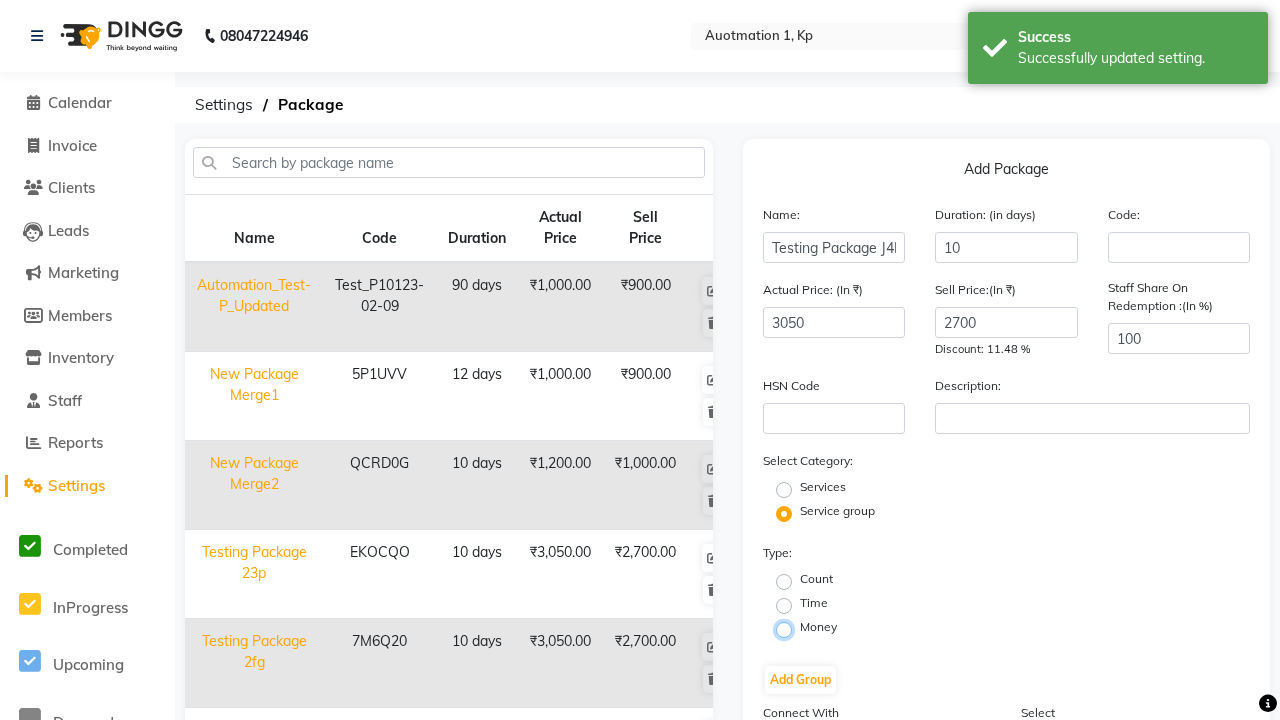 click on "Money" at bounding box center [790, 628] 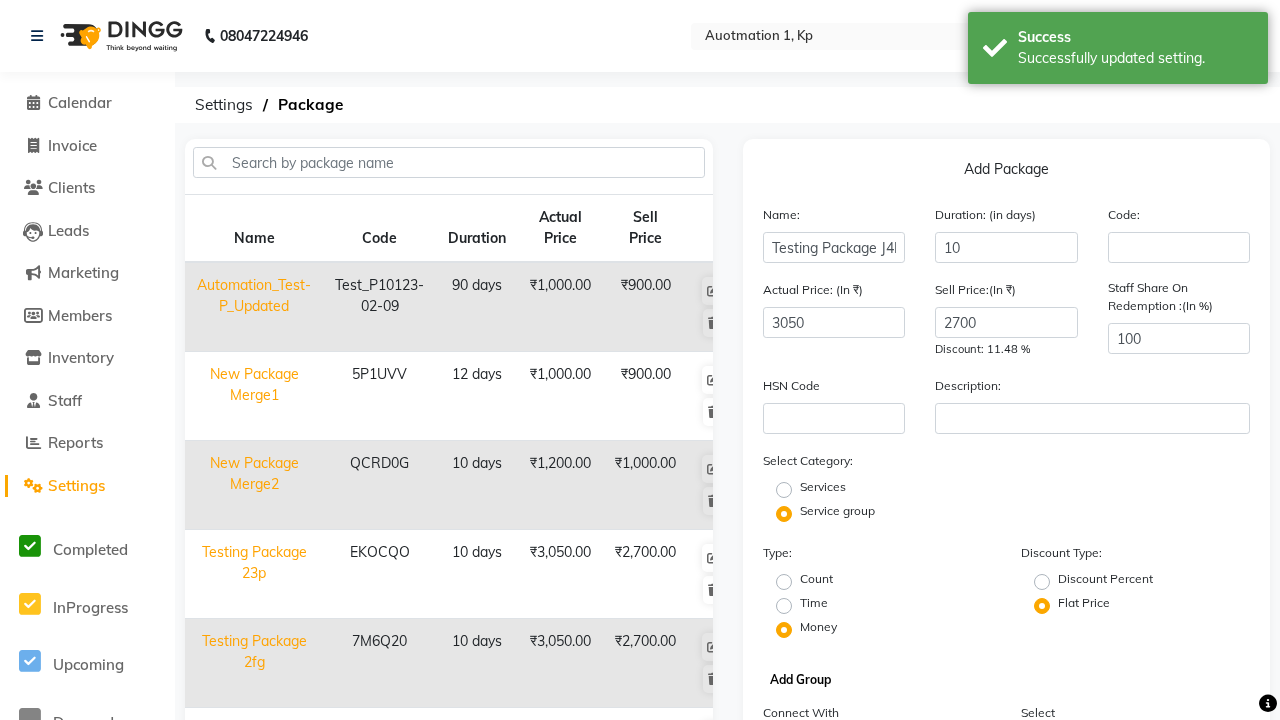 click on "Add Group" 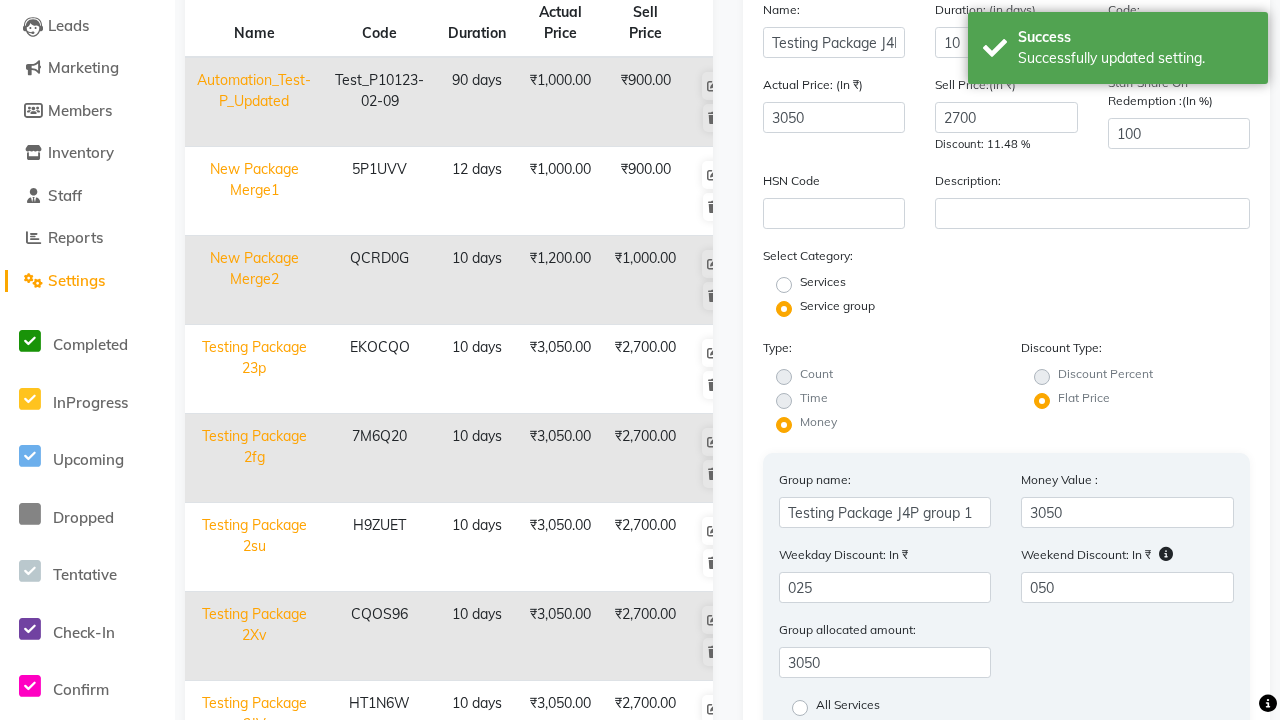 type on "050" 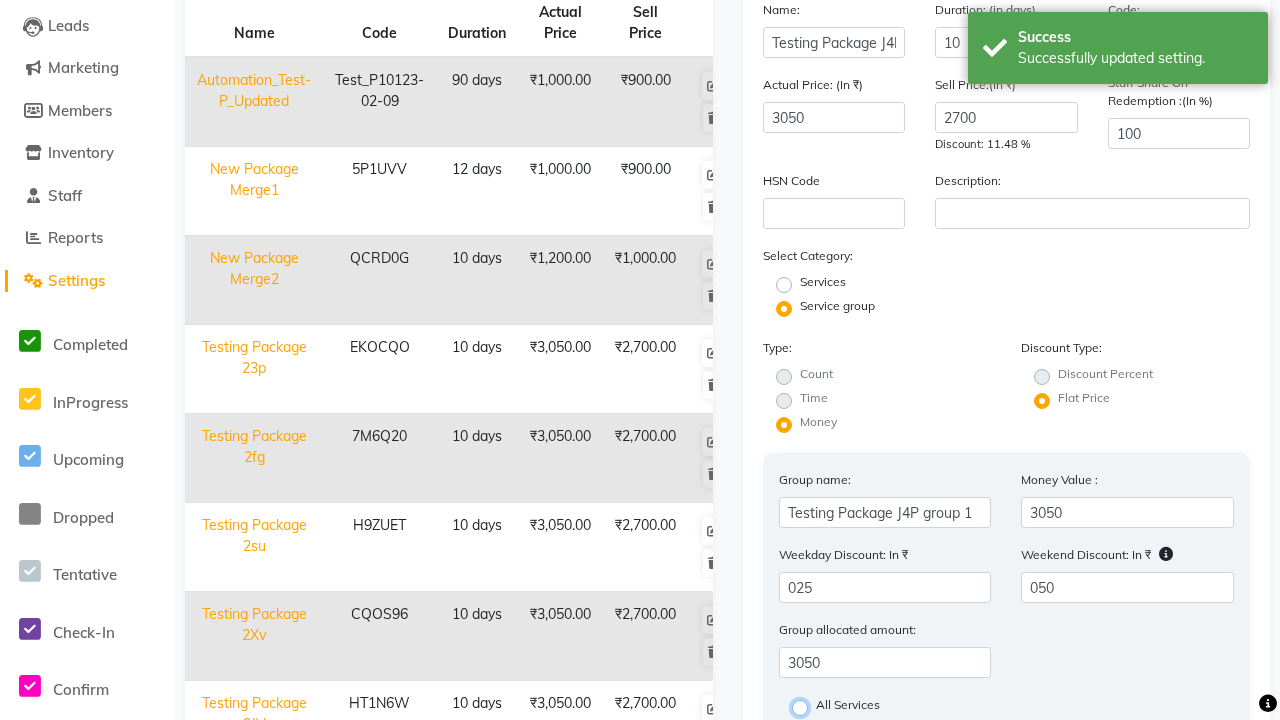 click on "All Services" at bounding box center (806, 706) 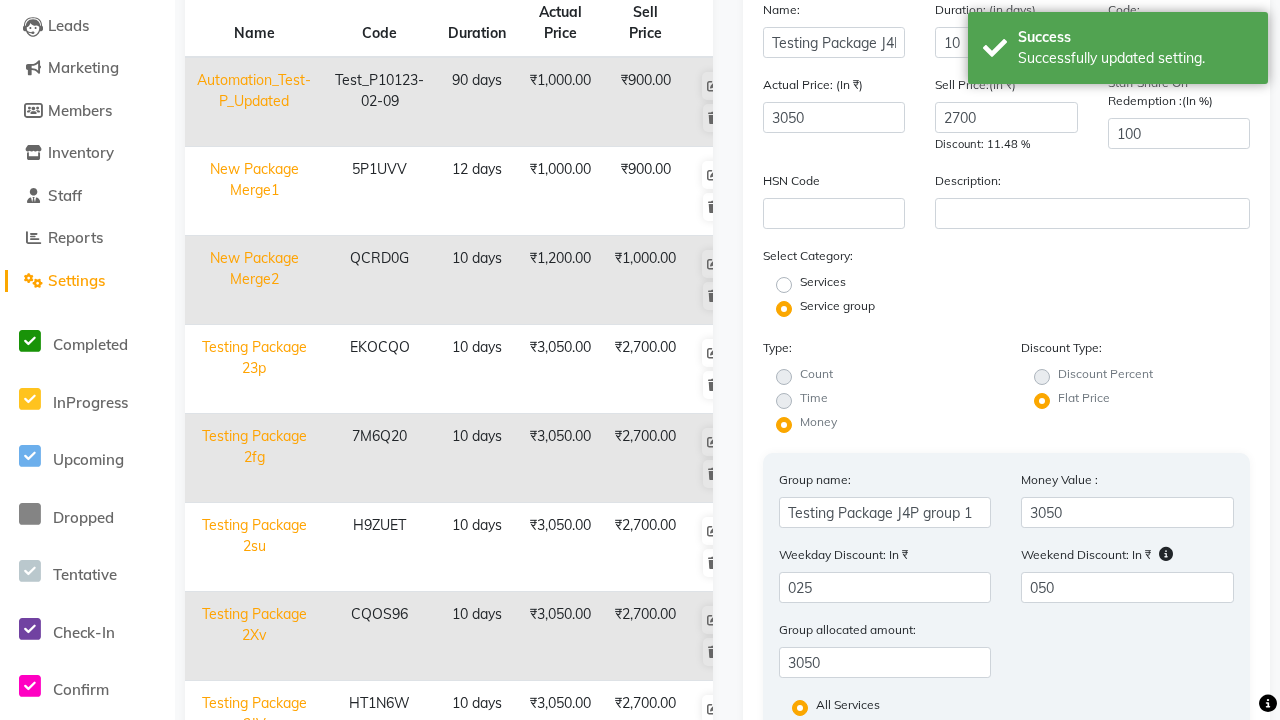 click on "Save Group" 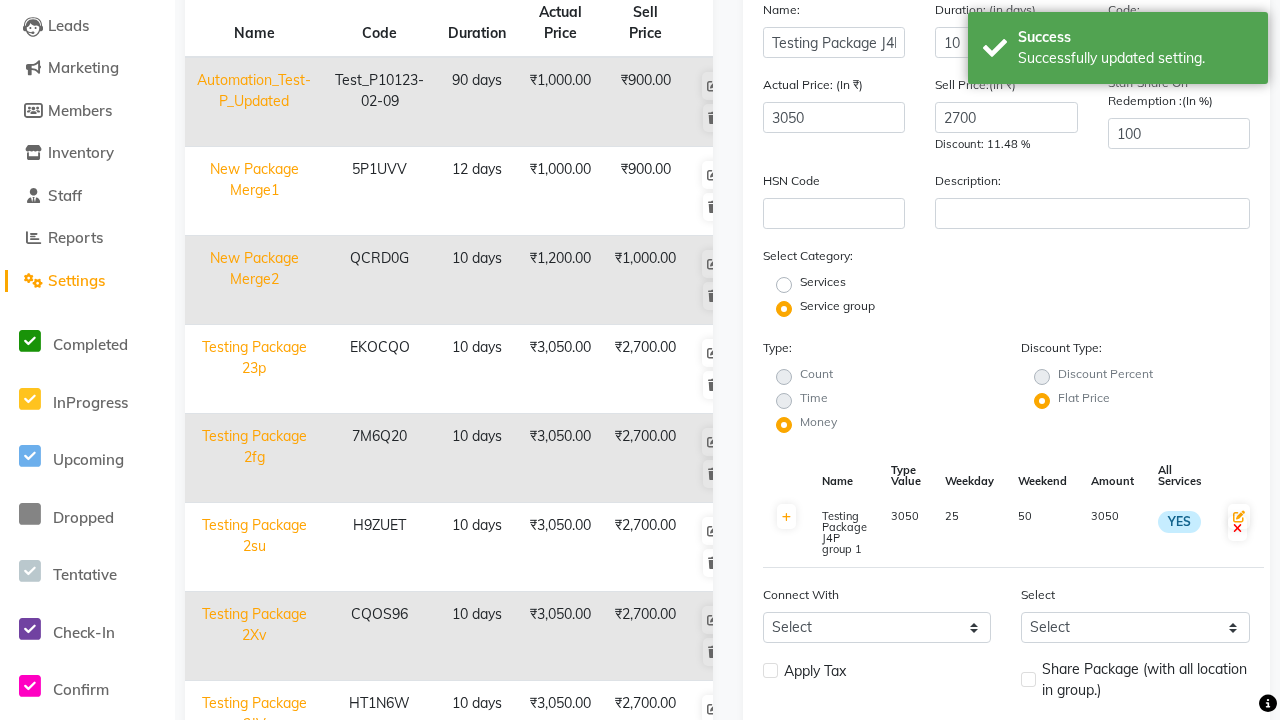 scroll, scrollTop: 527, scrollLeft: 0, axis: vertical 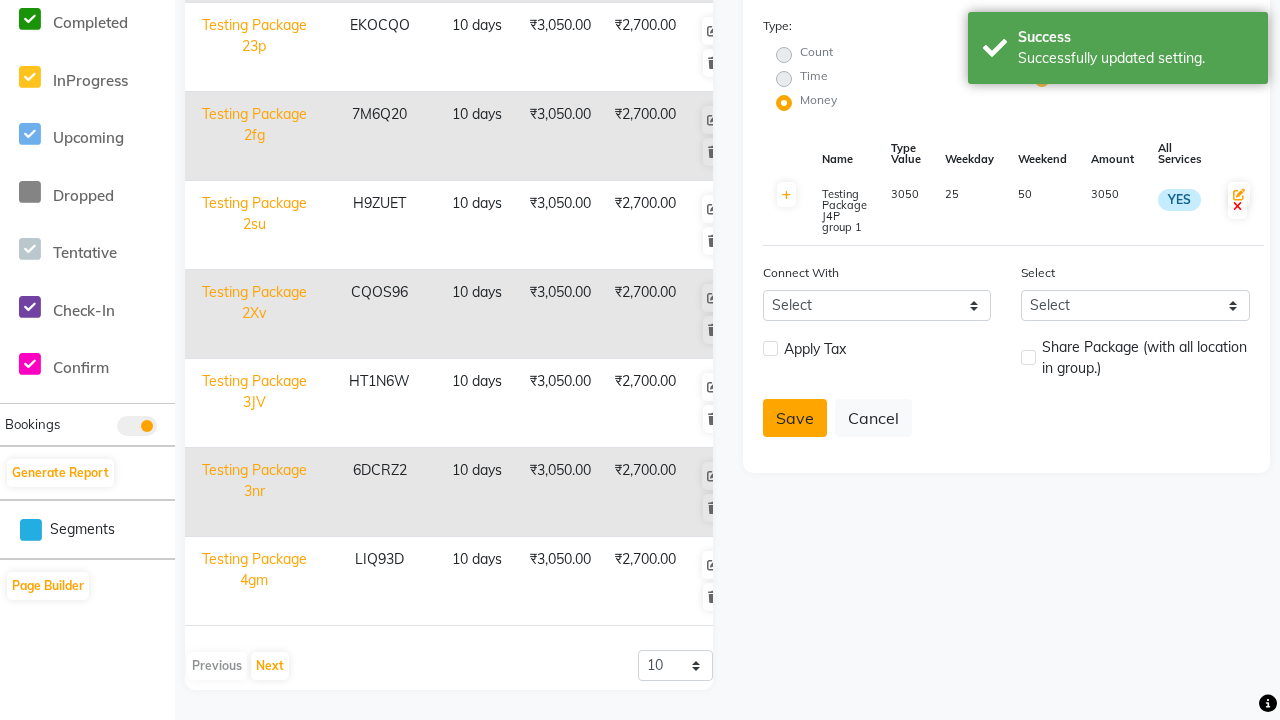 click on "Save" 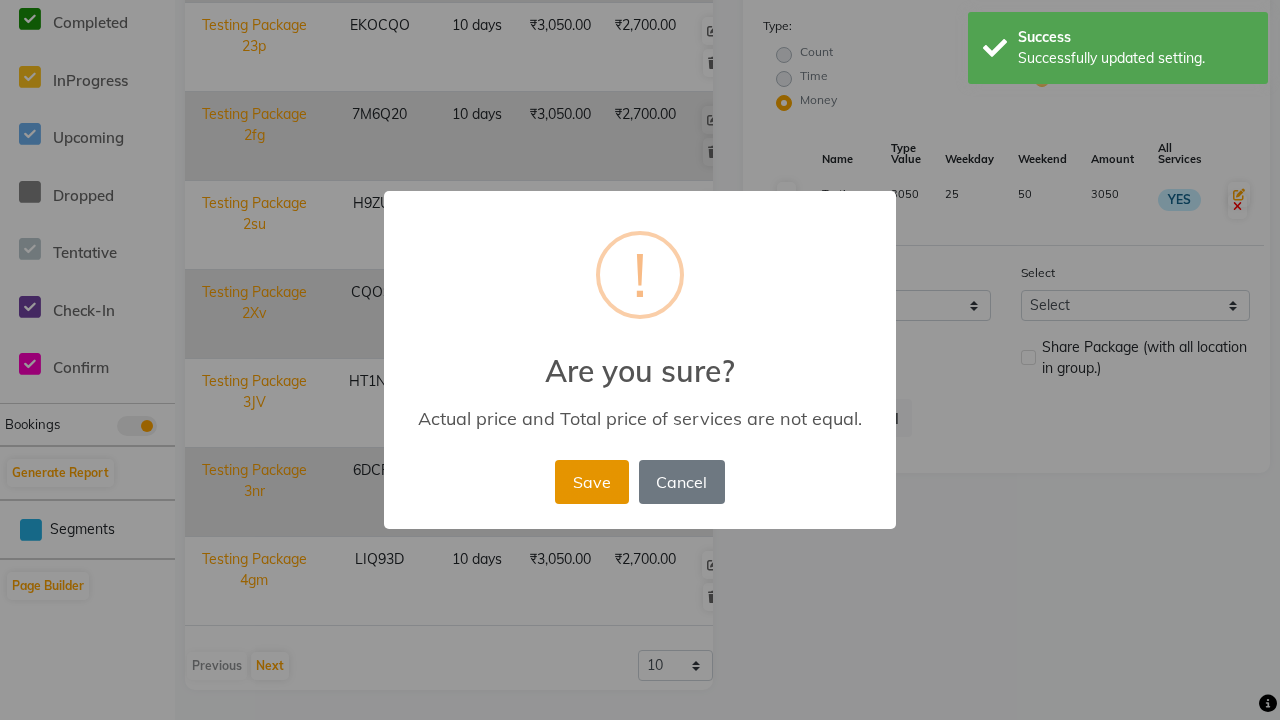 click on "Save" at bounding box center (591, 482) 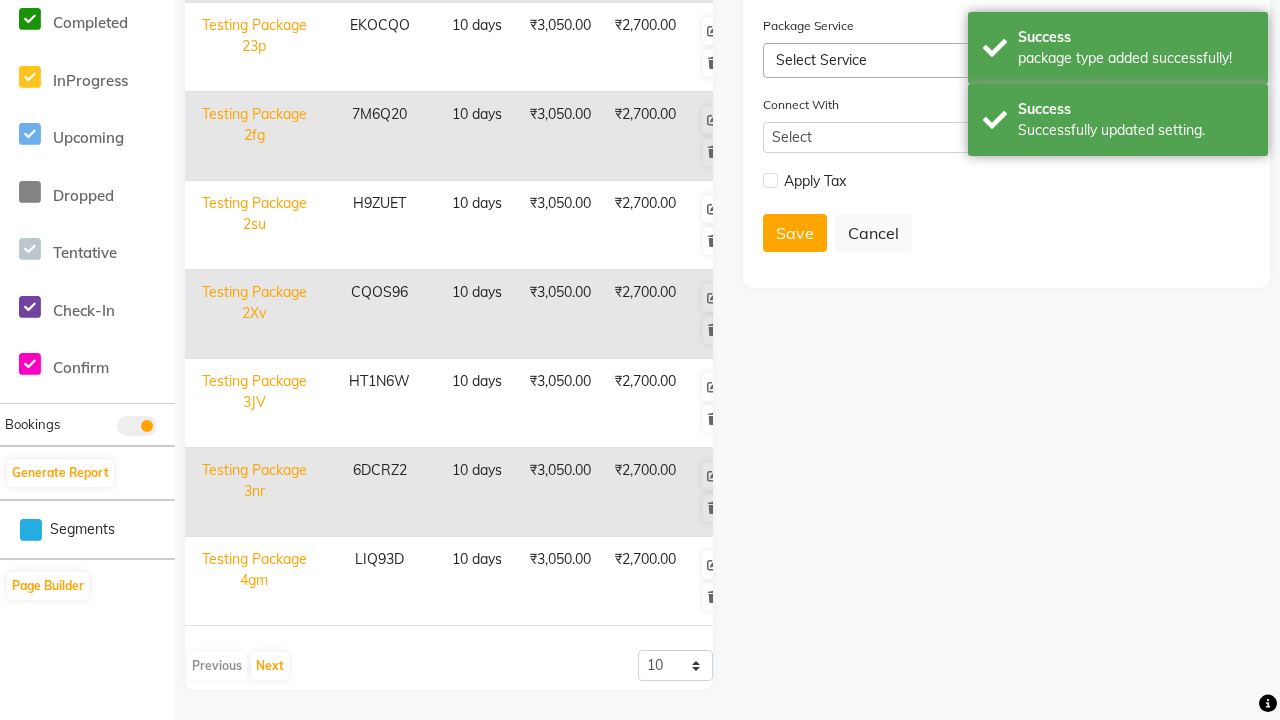 click on "Success   Successfully updated setting." at bounding box center (1118, 120) 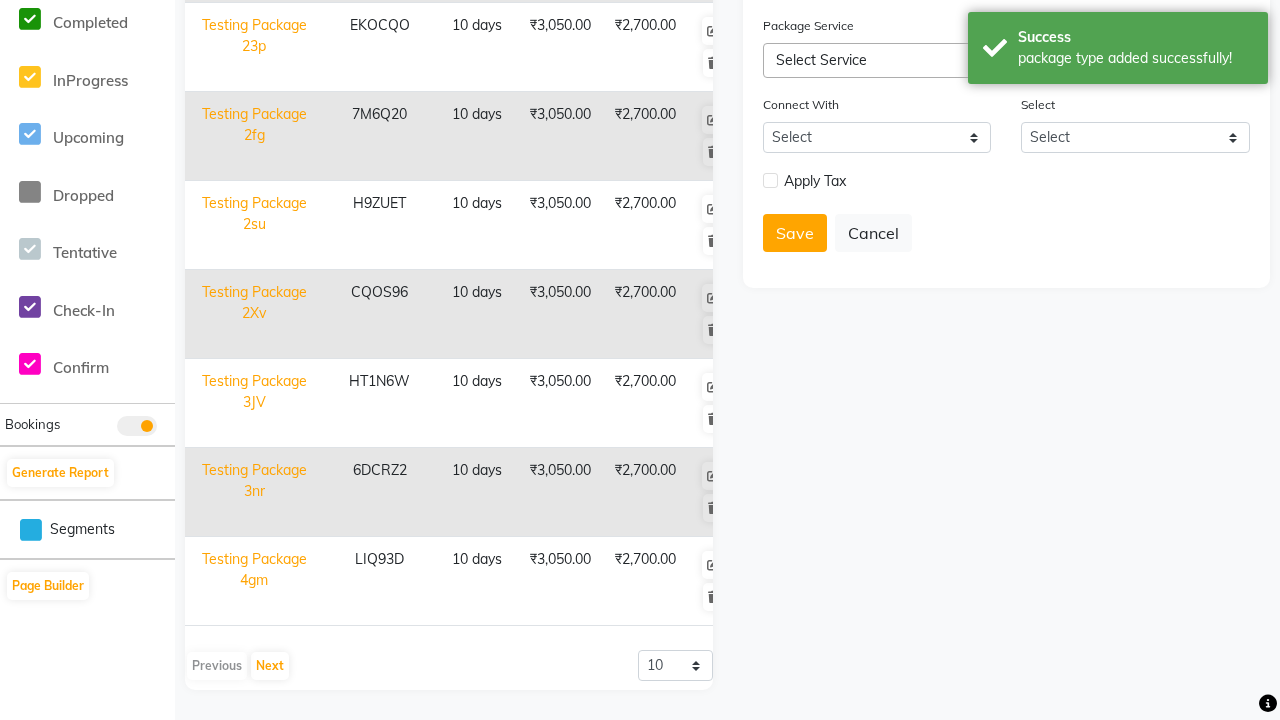 click at bounding box center (37, -491) 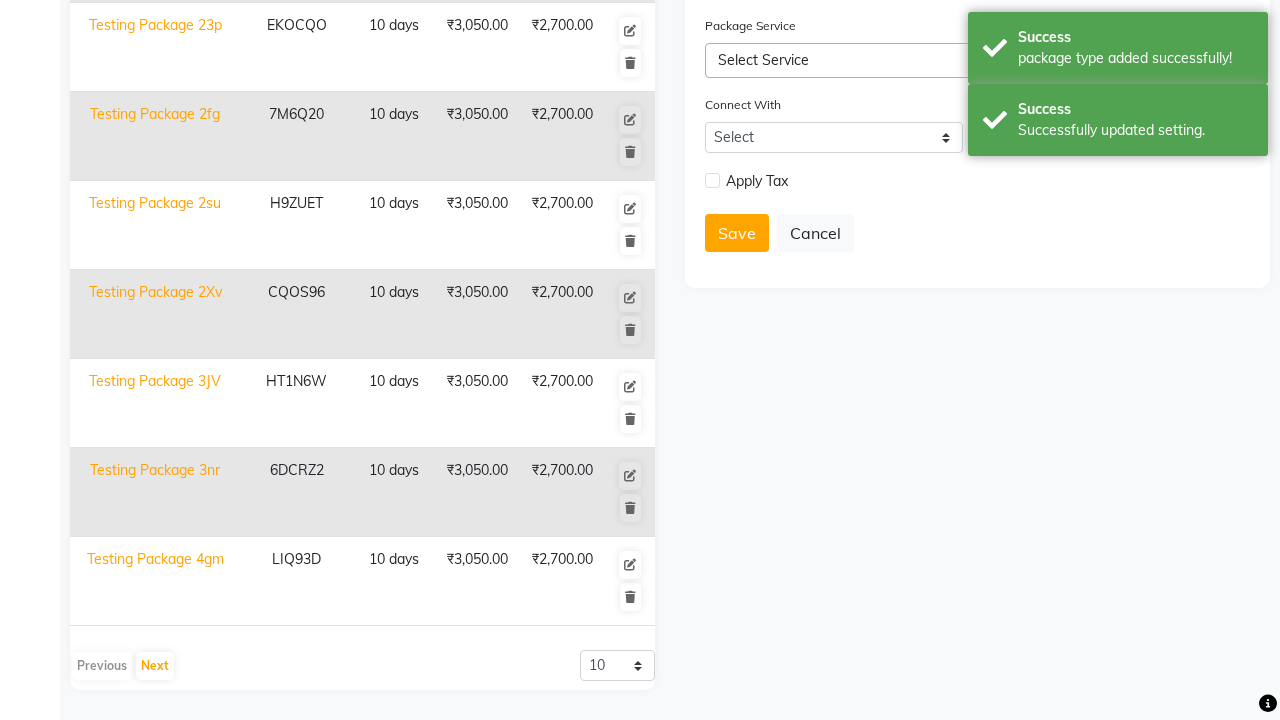 scroll, scrollTop: 0, scrollLeft: 0, axis: both 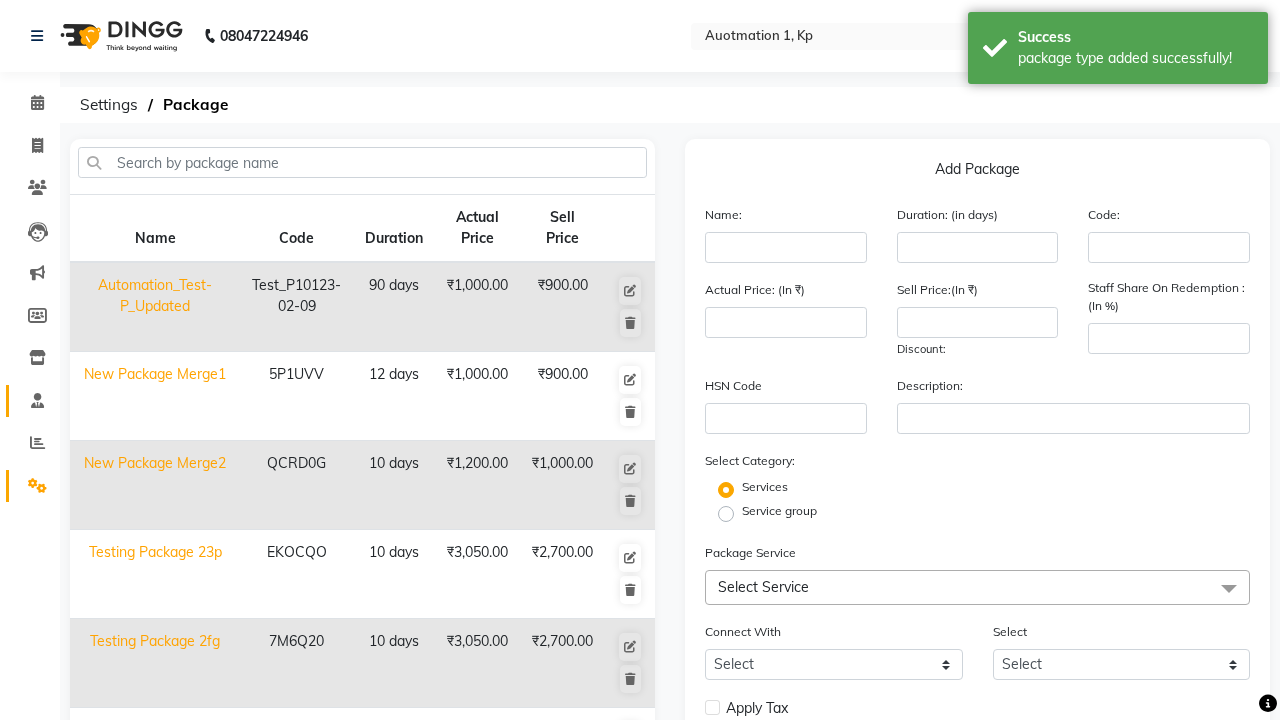 click 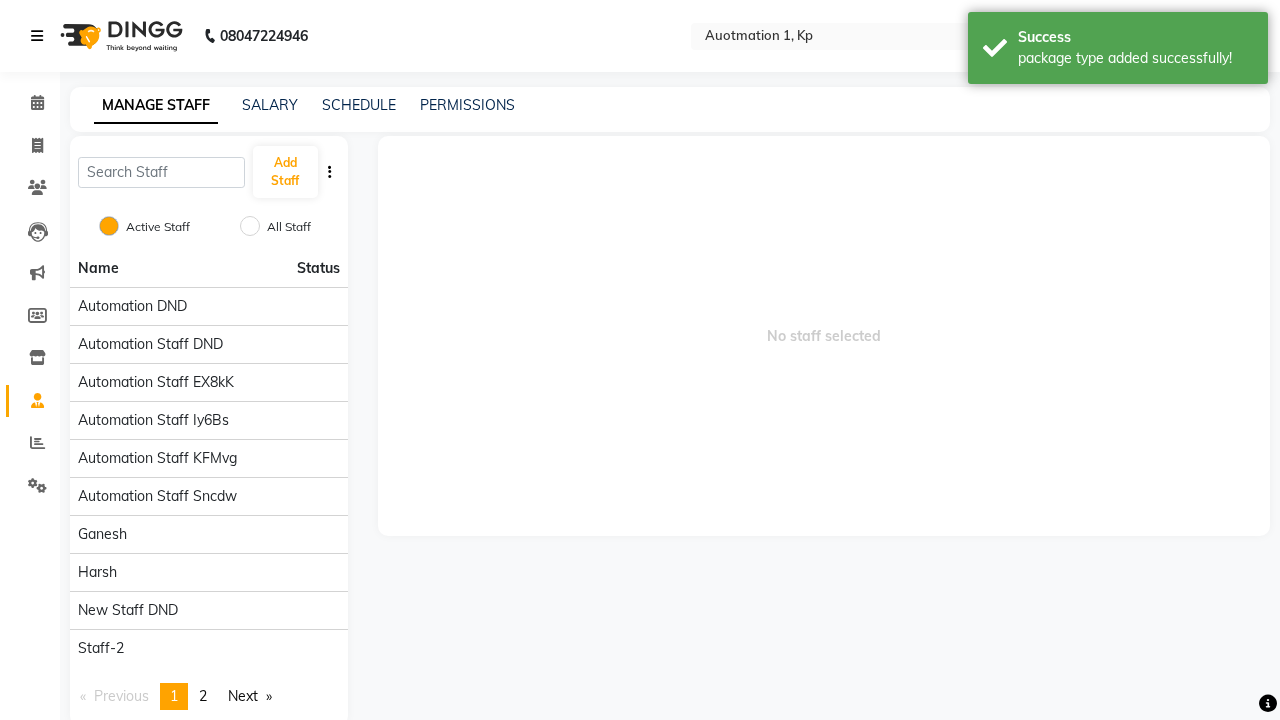 click at bounding box center [37, 36] 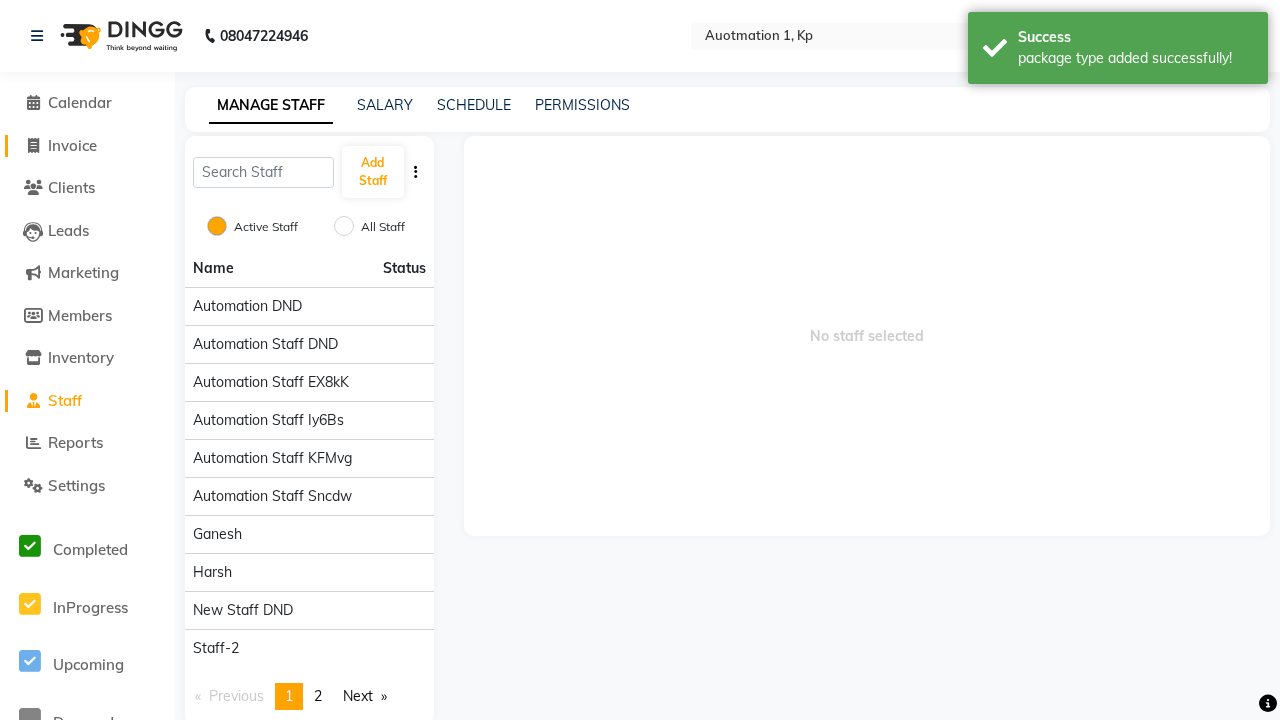 click on "Invoice" 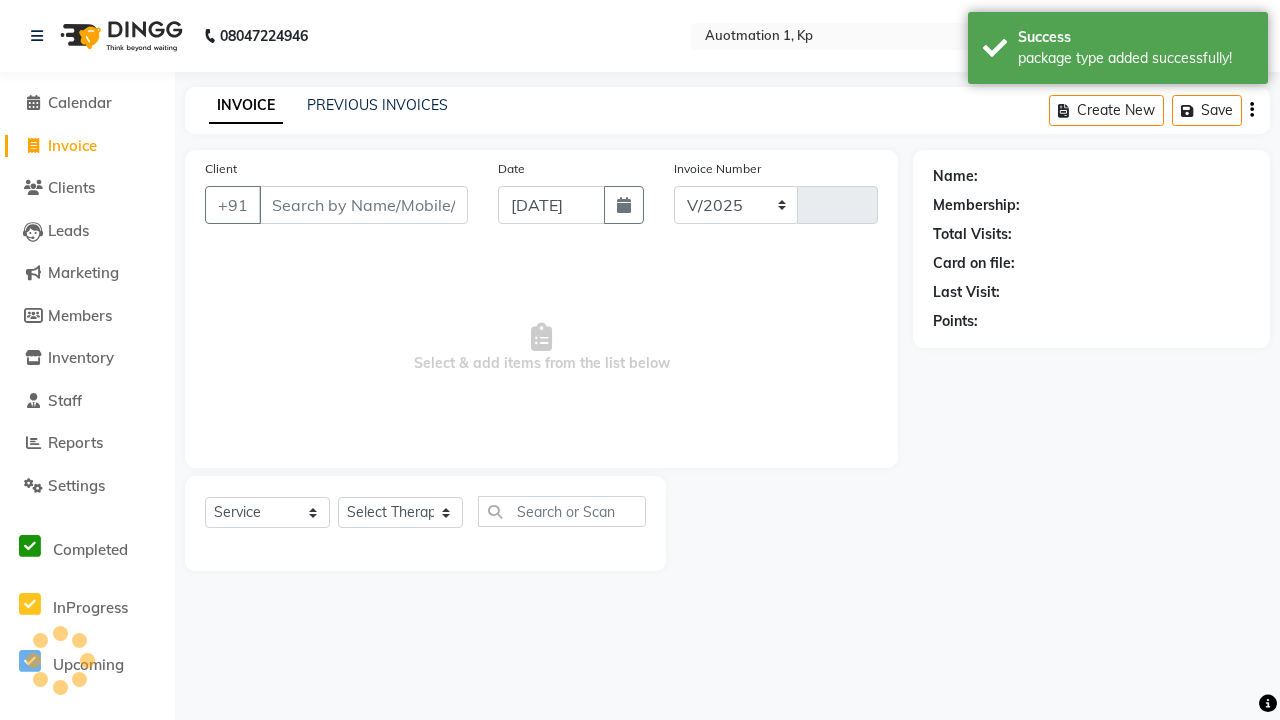 select on "150" 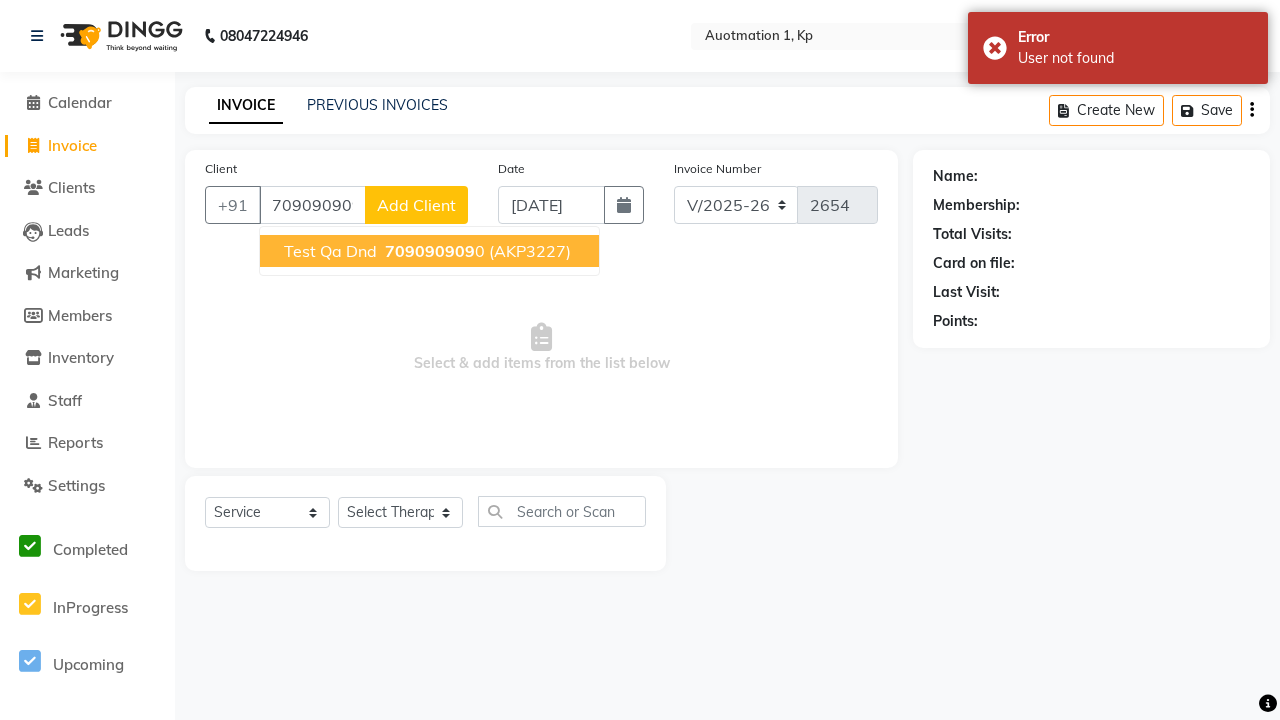 click on "709090909" at bounding box center (430, 251) 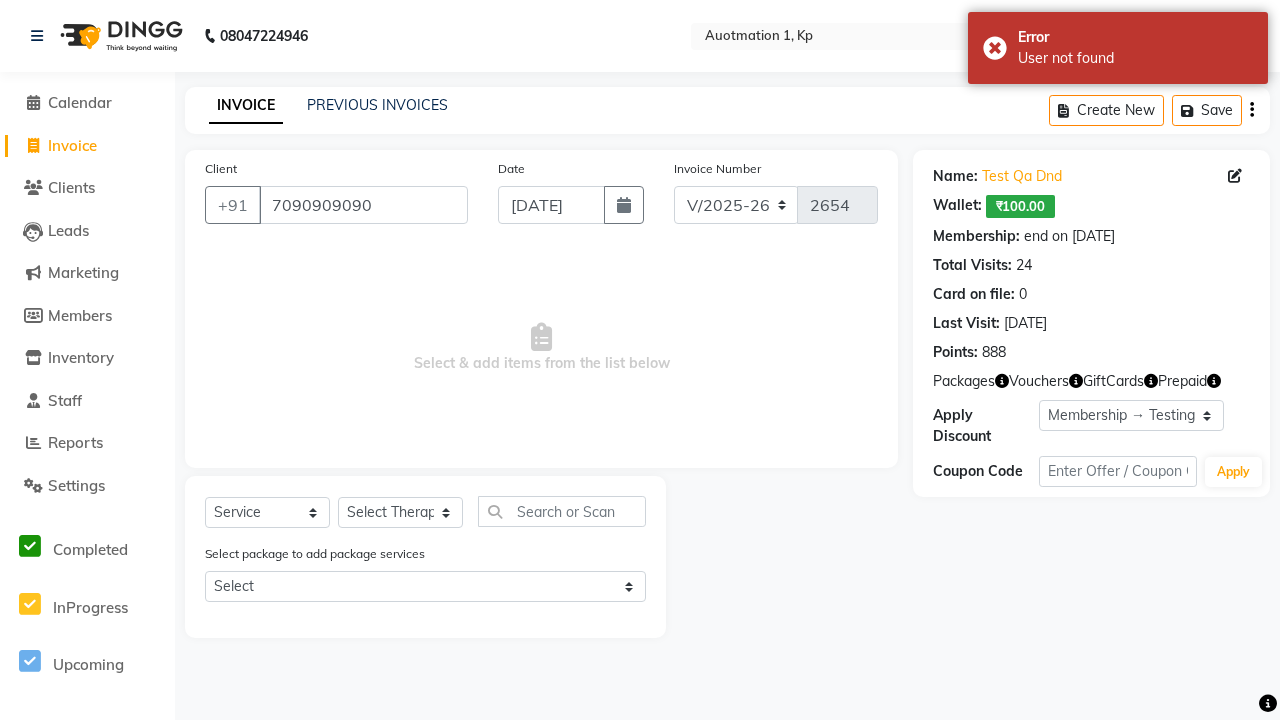select on "0:" 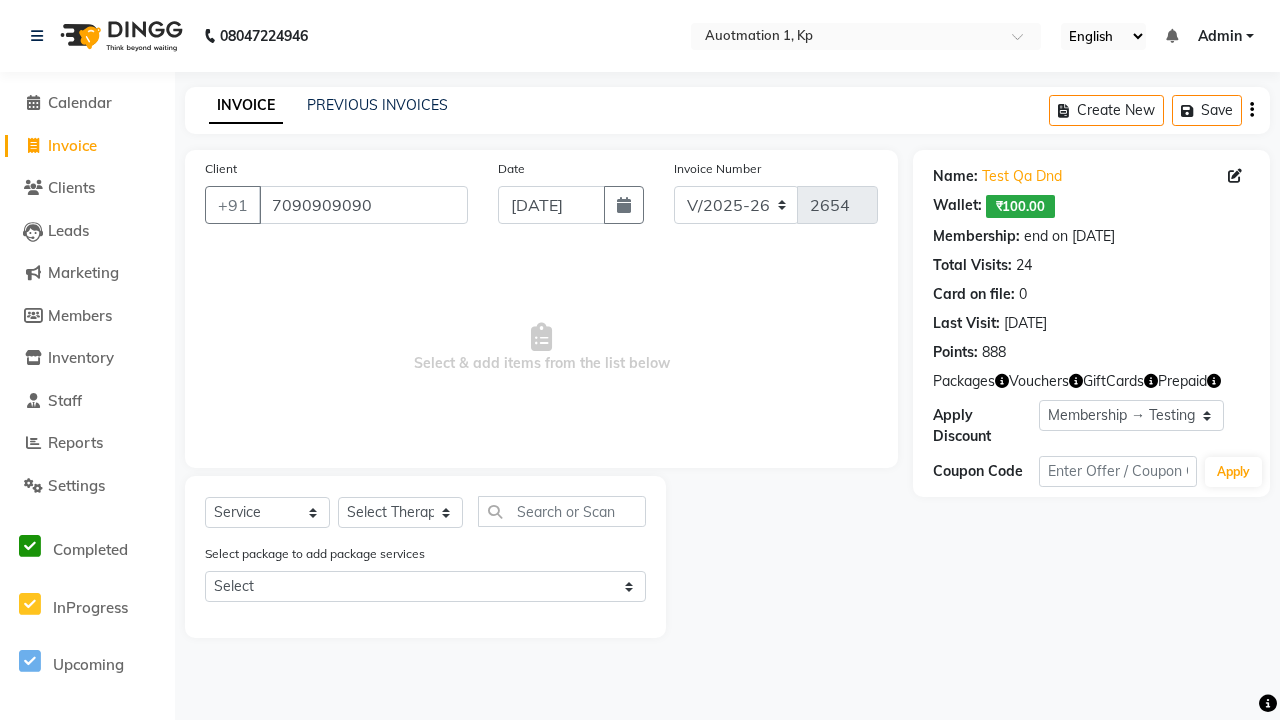 select on "package" 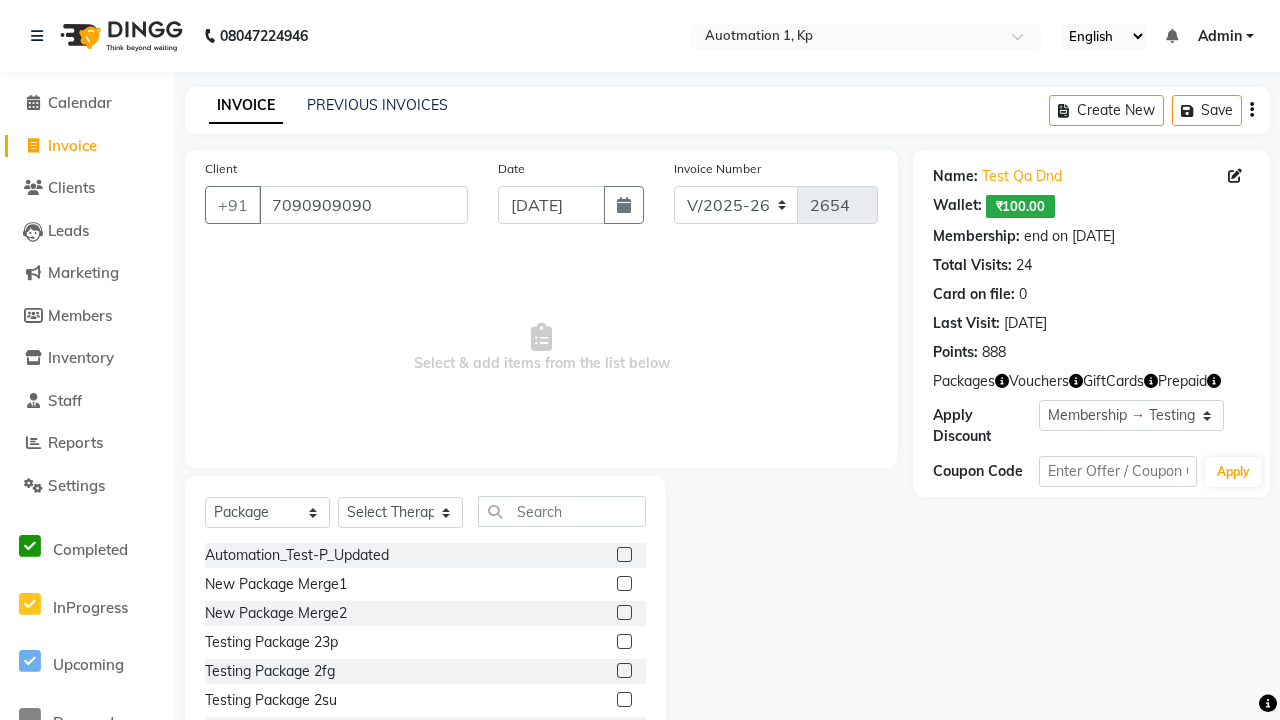 select on "5439" 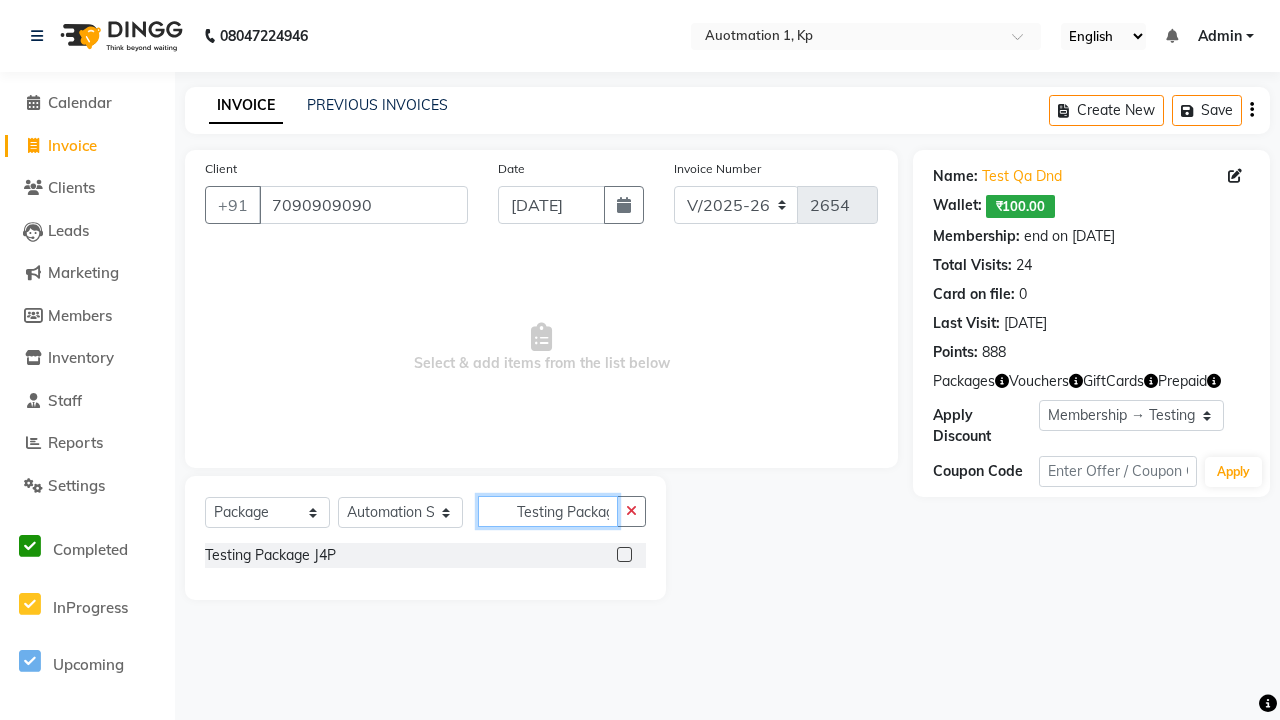 scroll, scrollTop: 0, scrollLeft: 11, axis: horizontal 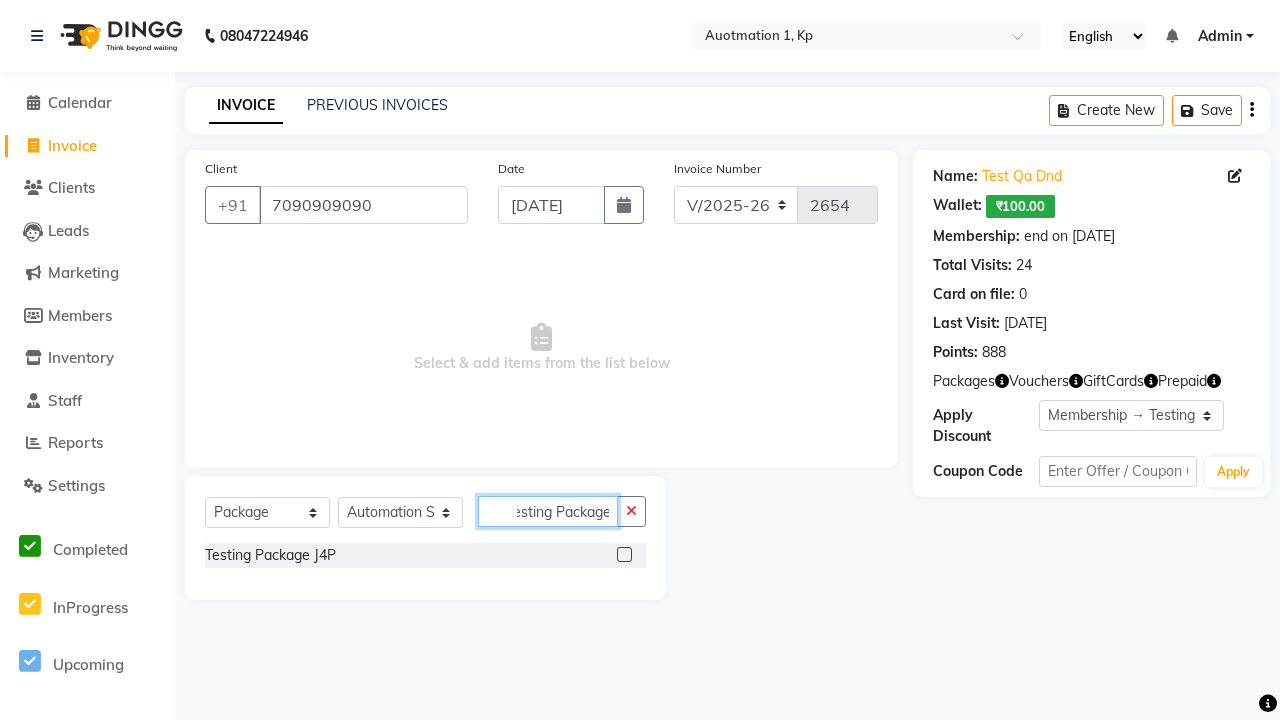 type on "Testing Package J4P" 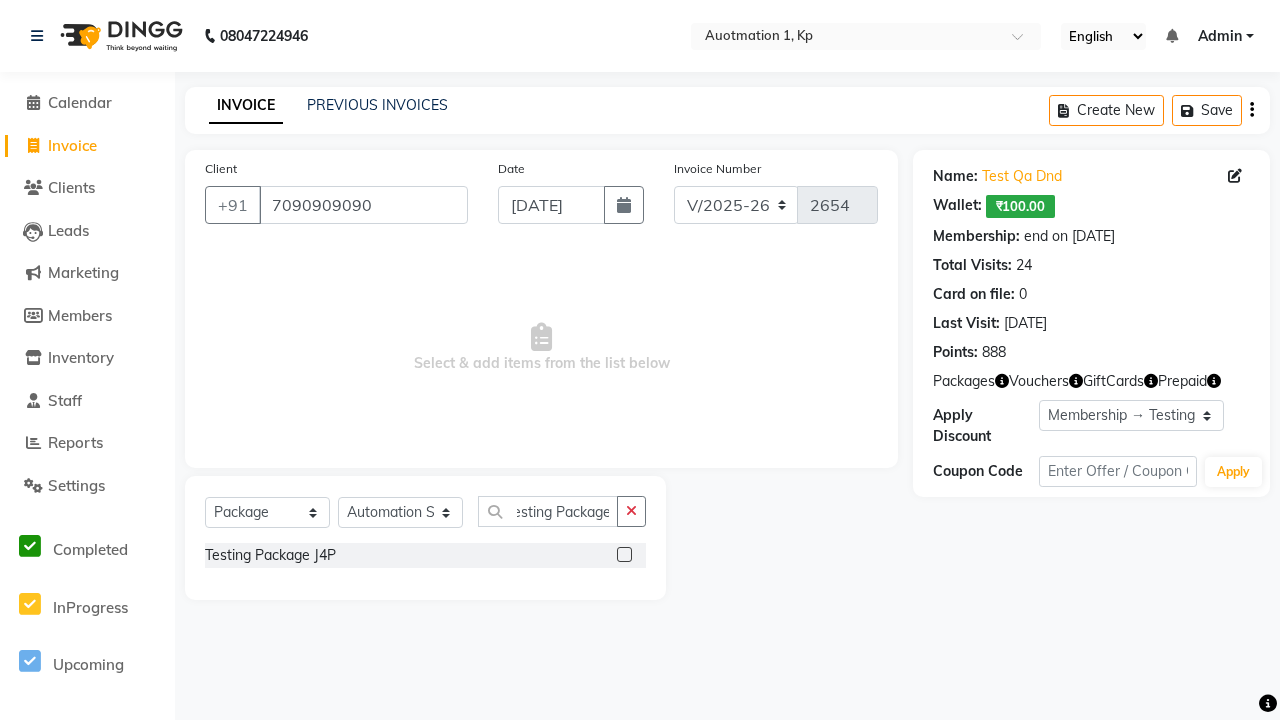 click 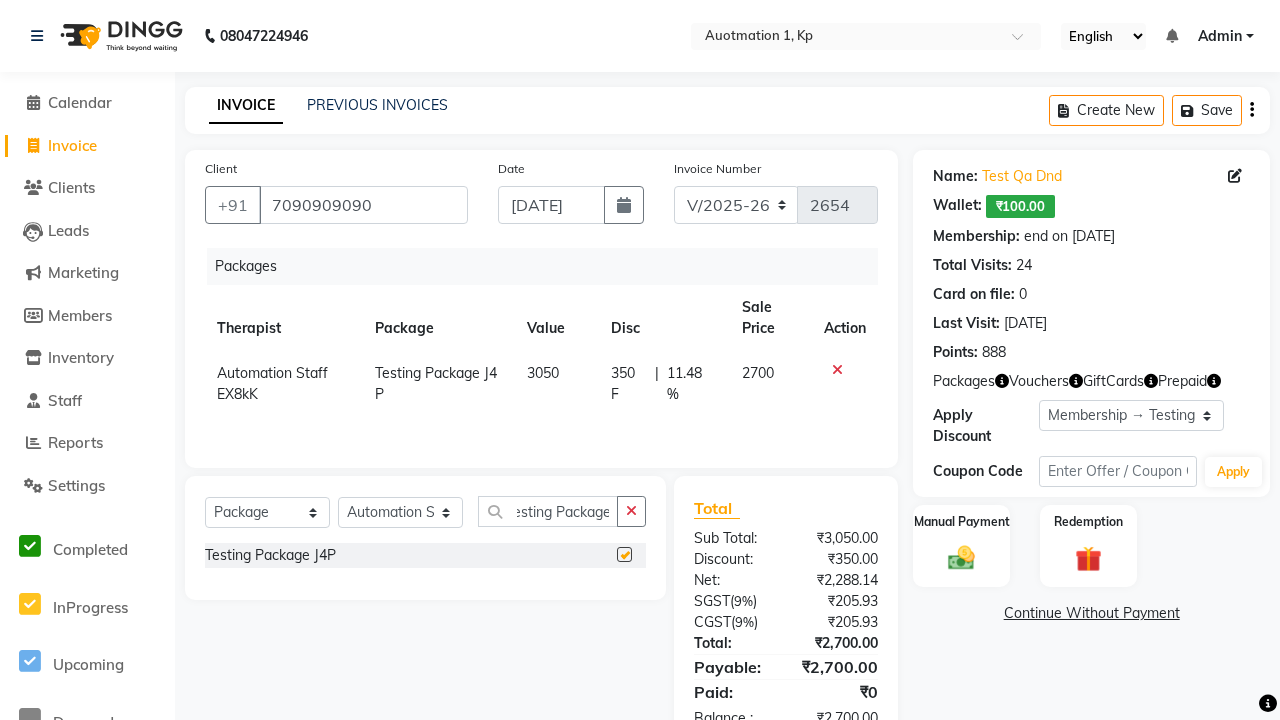 scroll, scrollTop: 0, scrollLeft: 0, axis: both 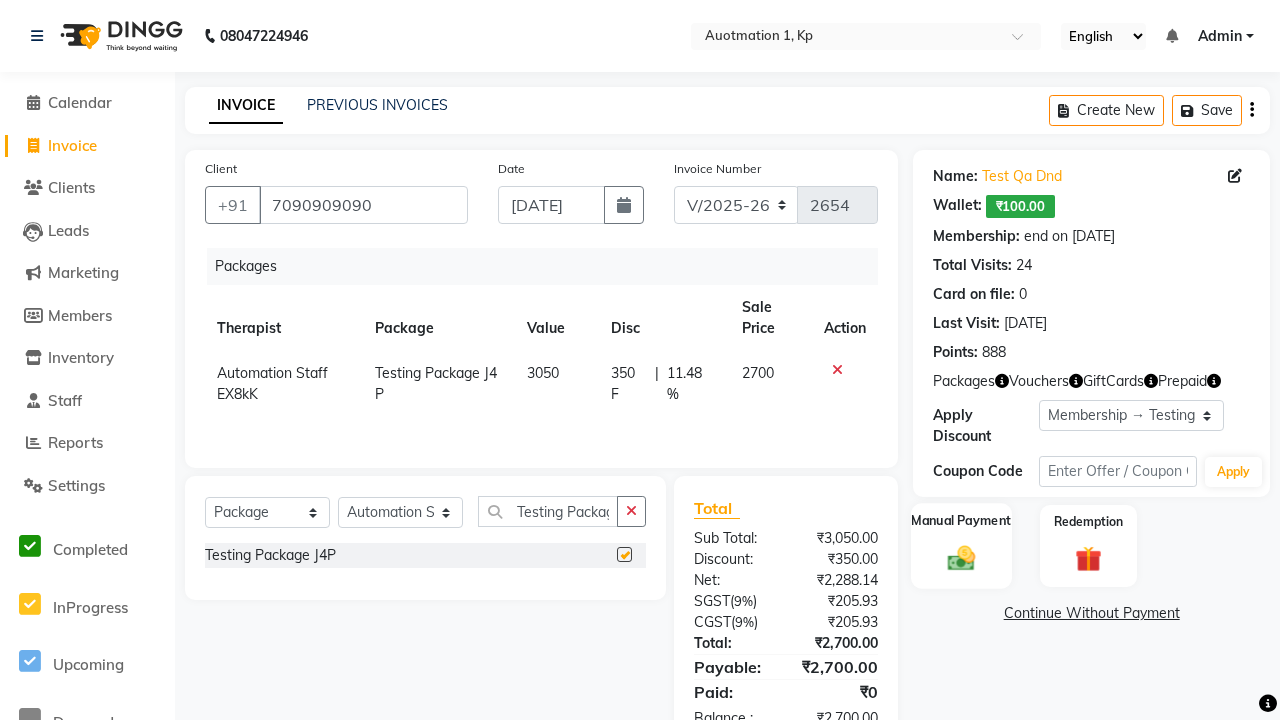 click 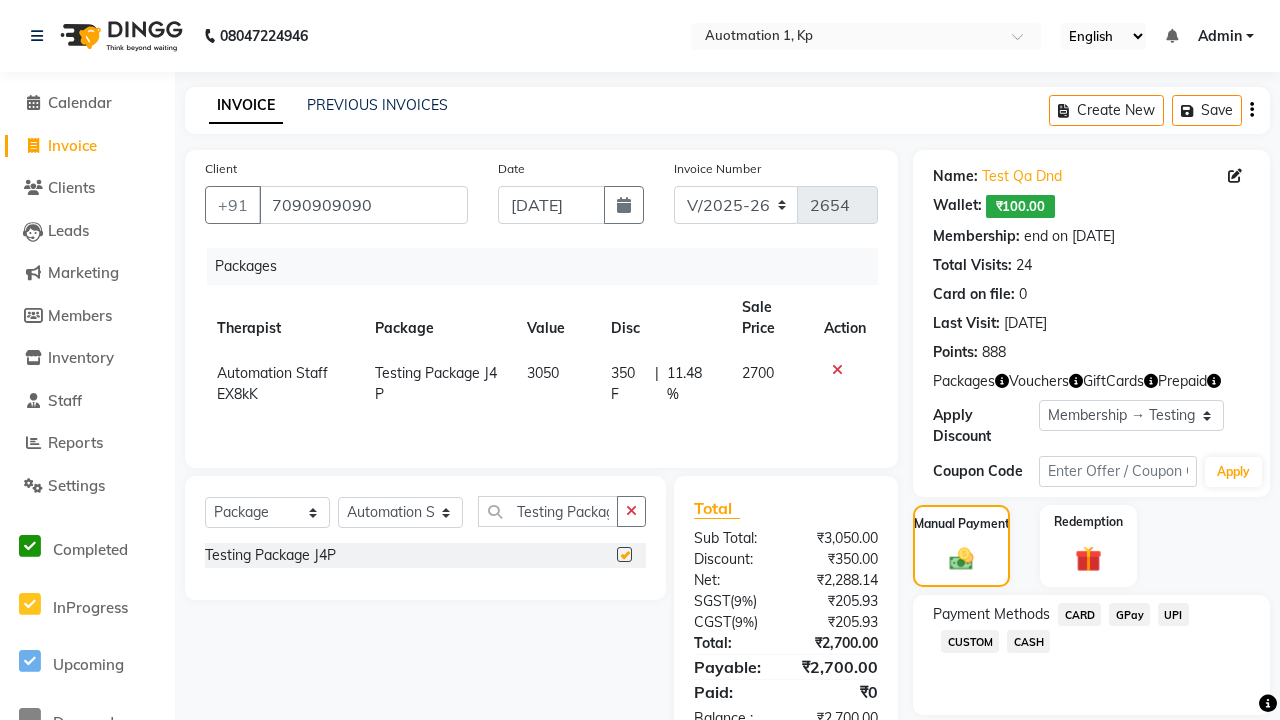 click on "CARD" 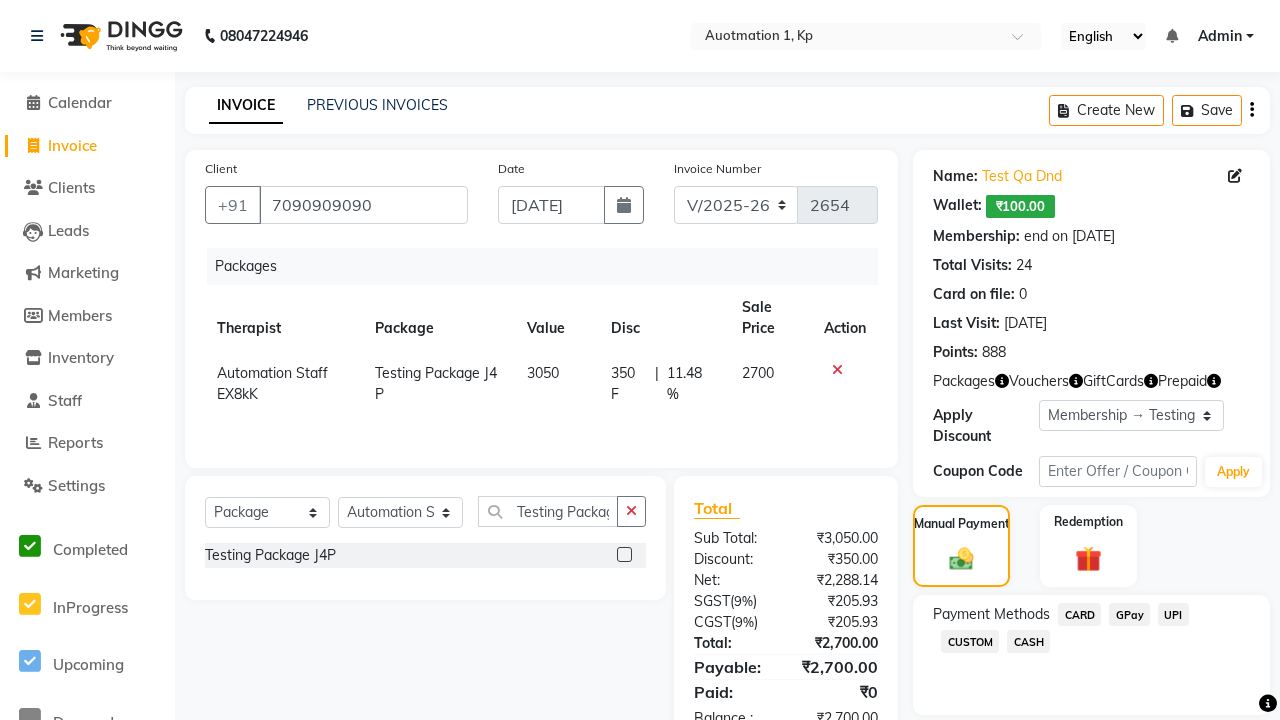 checkbox on "false" 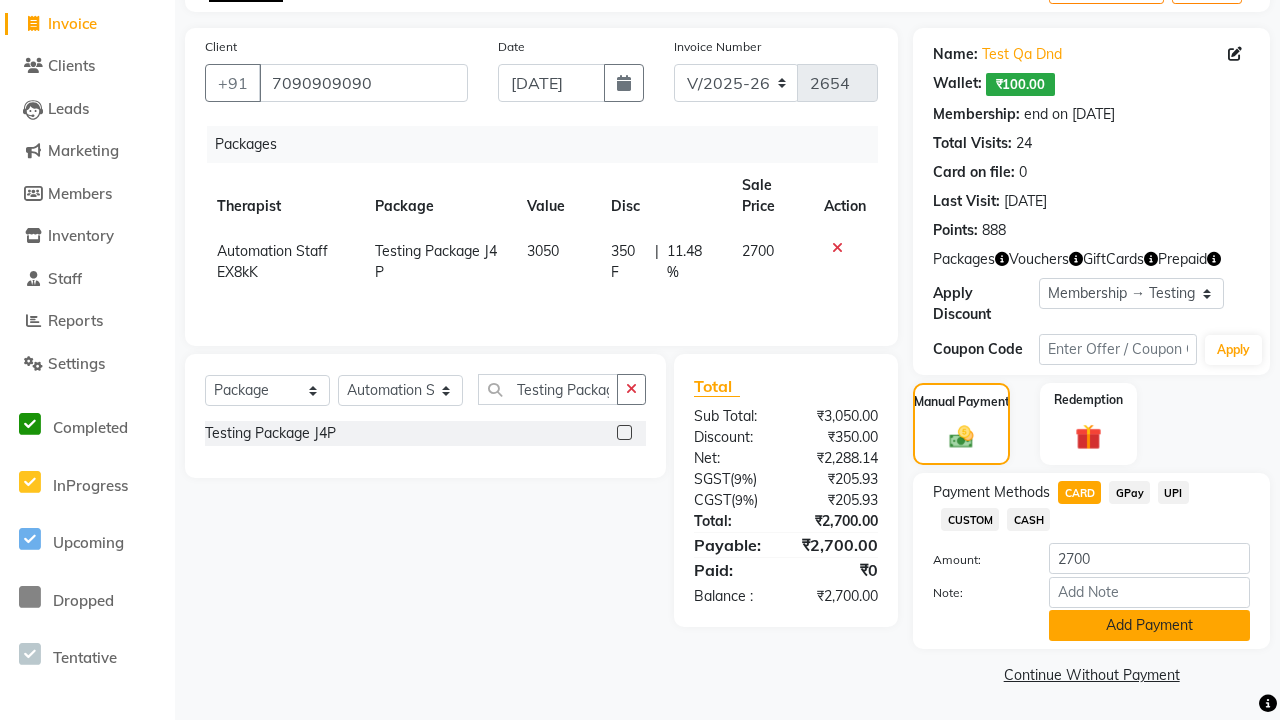 click on "Add Payment" 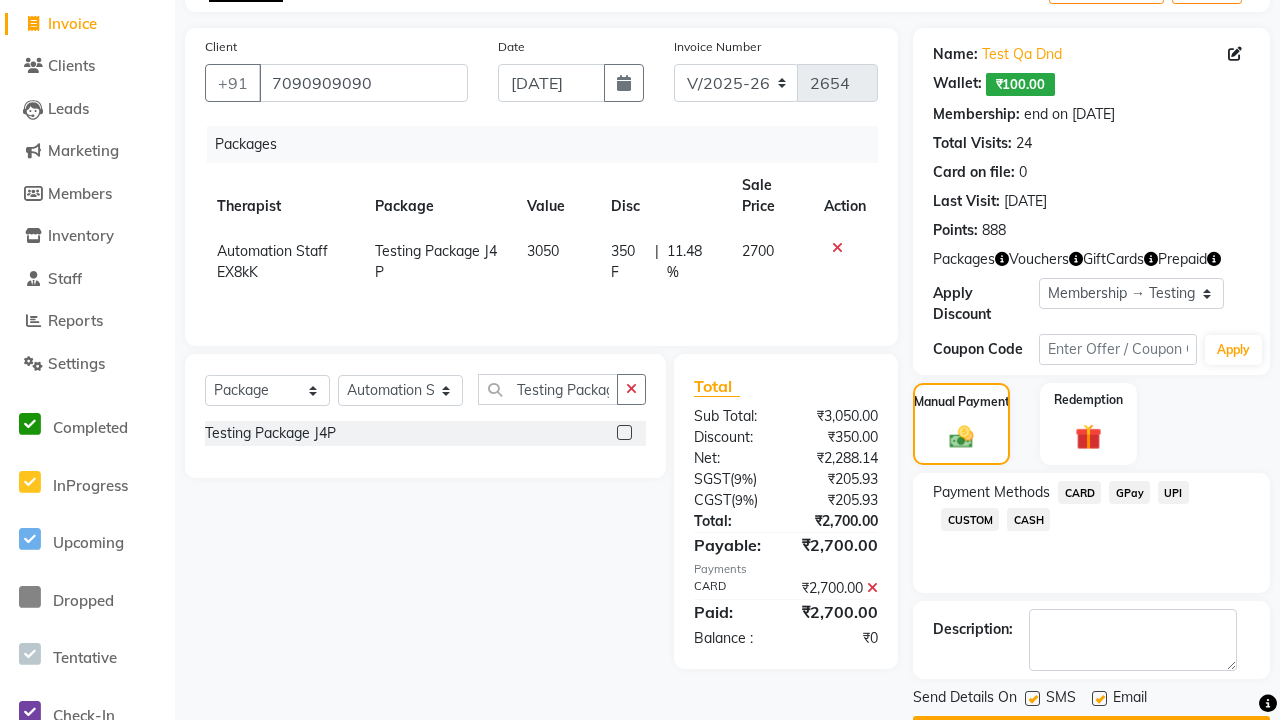 click 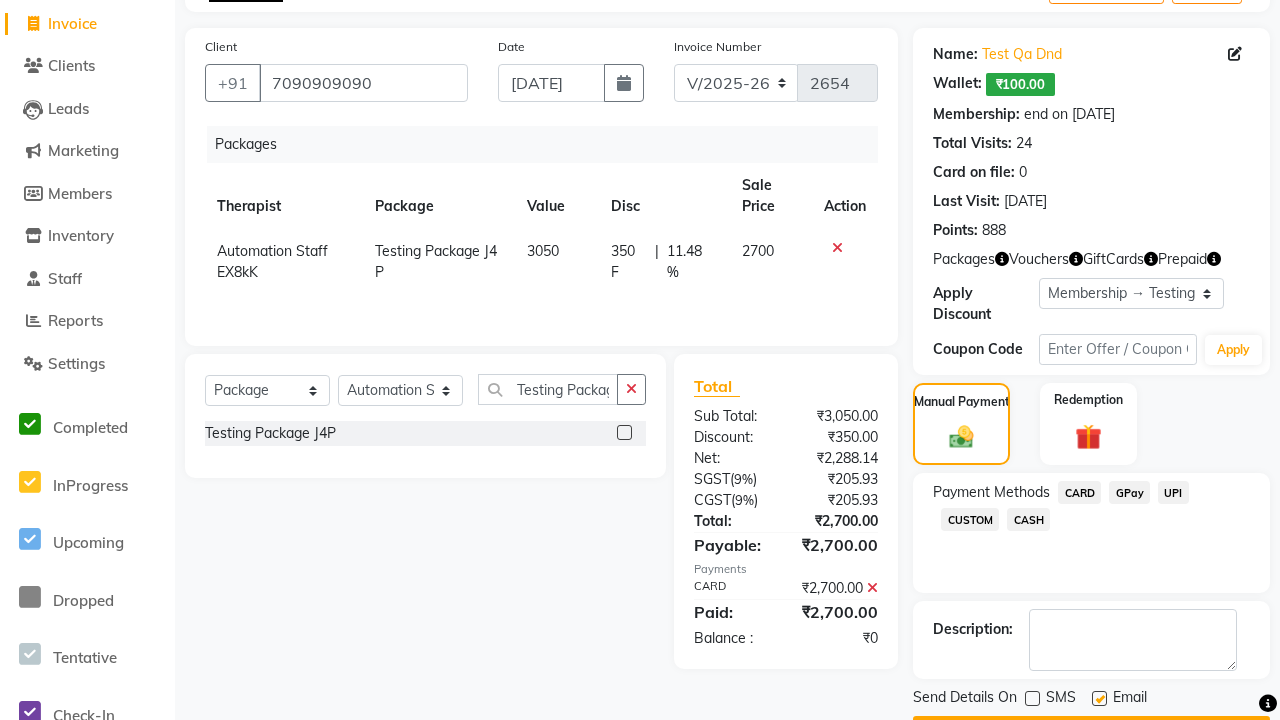 click 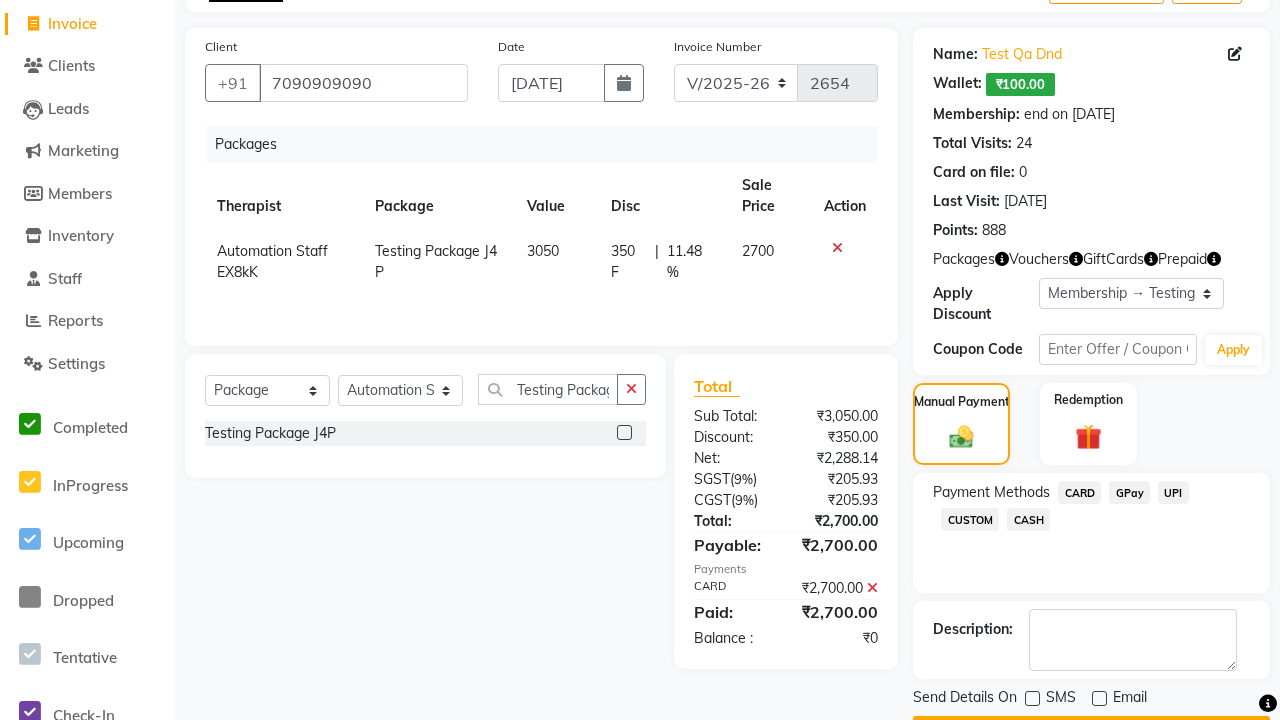 click on "Checkout" 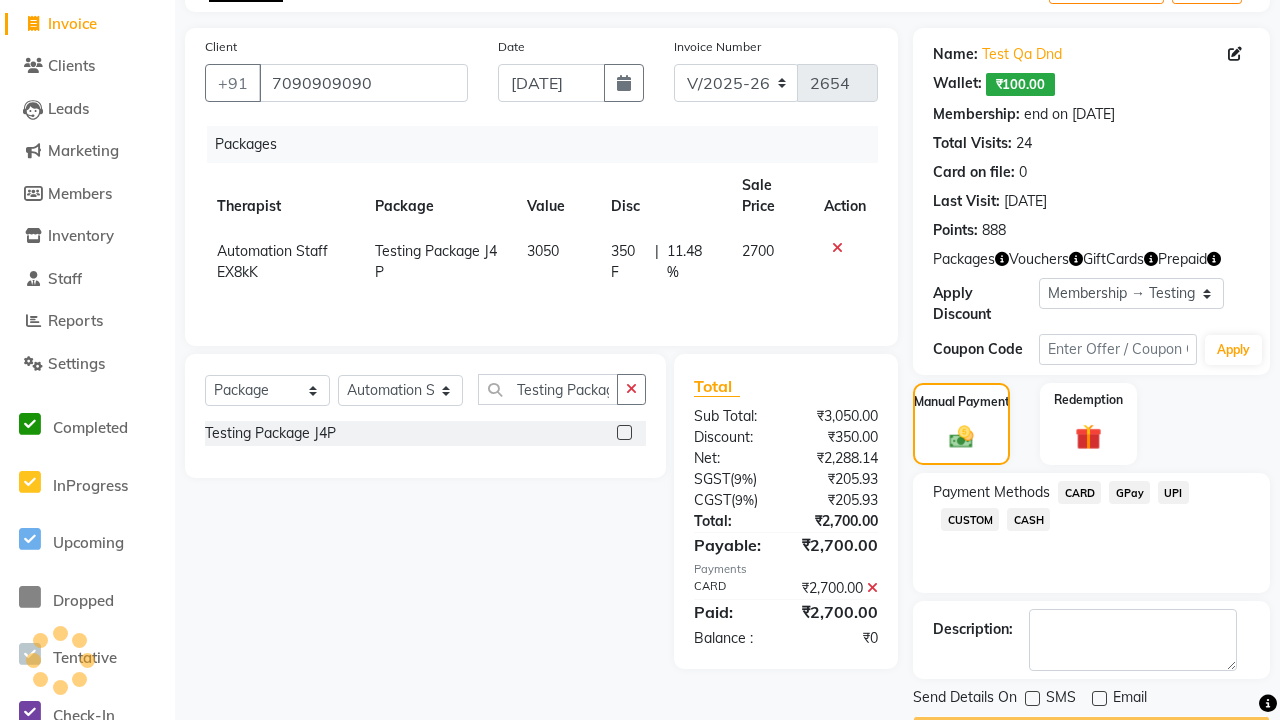 scroll, scrollTop: 149, scrollLeft: 0, axis: vertical 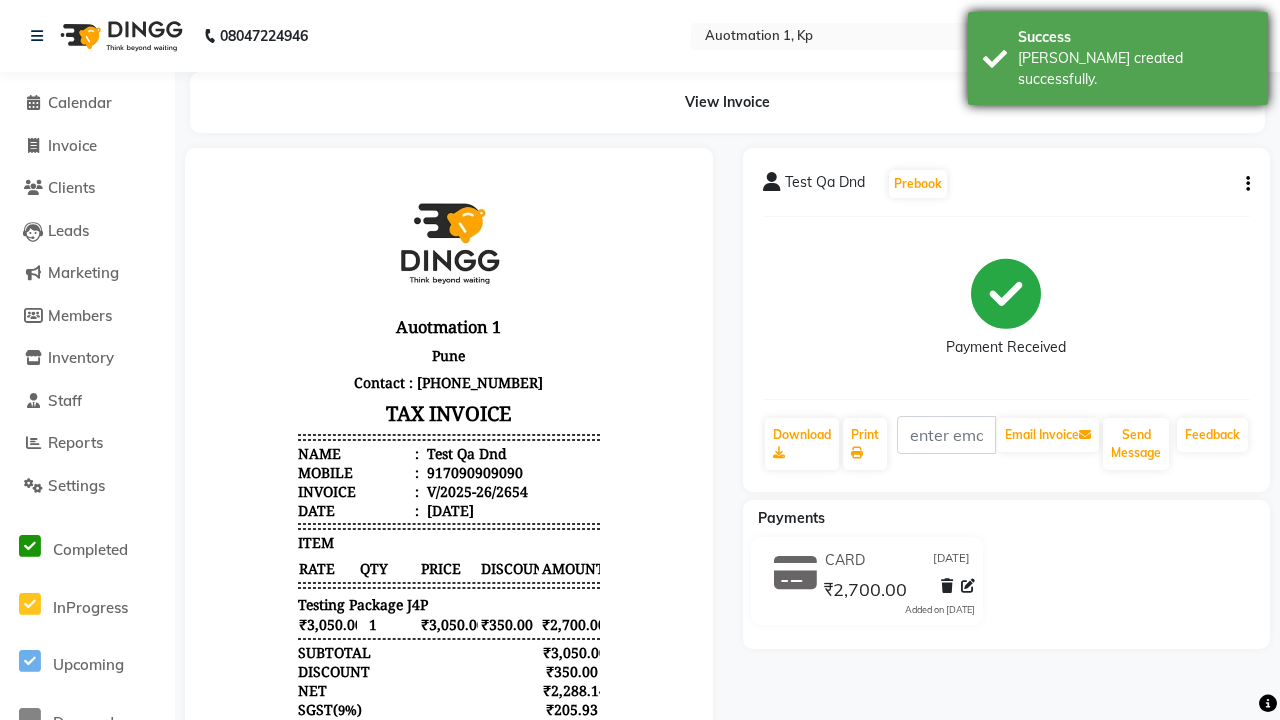 click on "[PERSON_NAME] created successfully." at bounding box center (1135, 69) 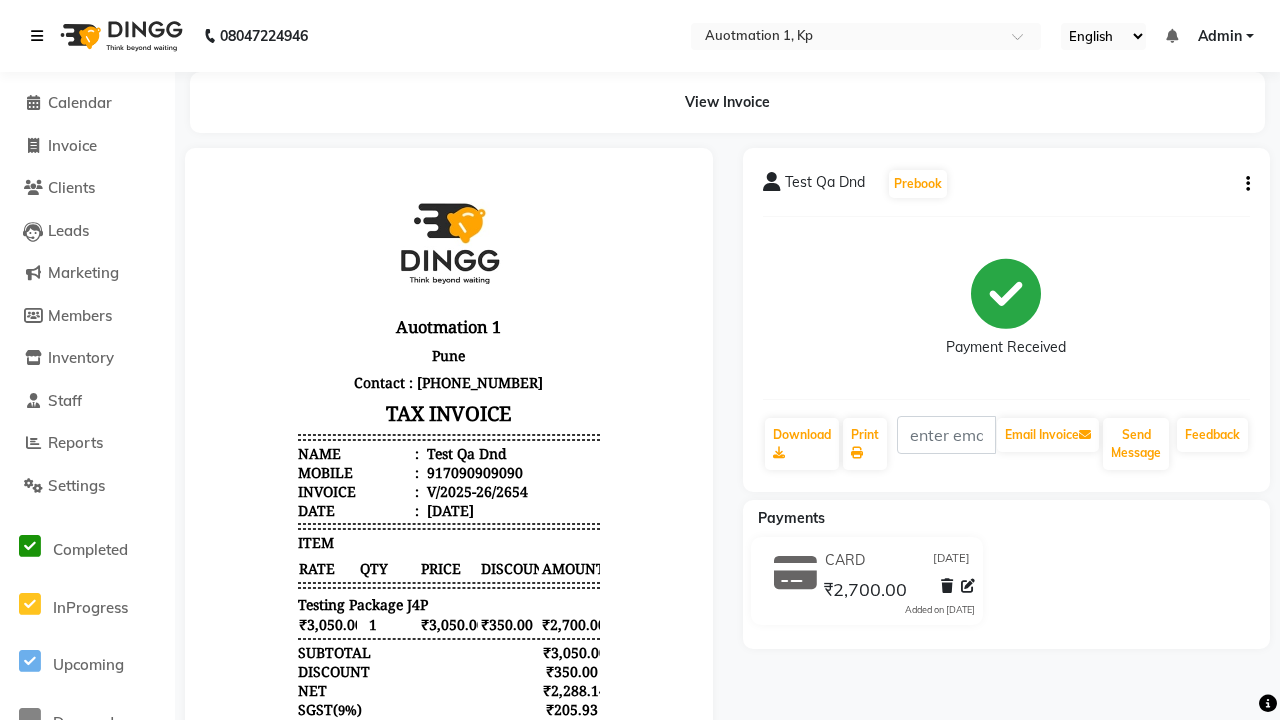 click at bounding box center [37, 36] 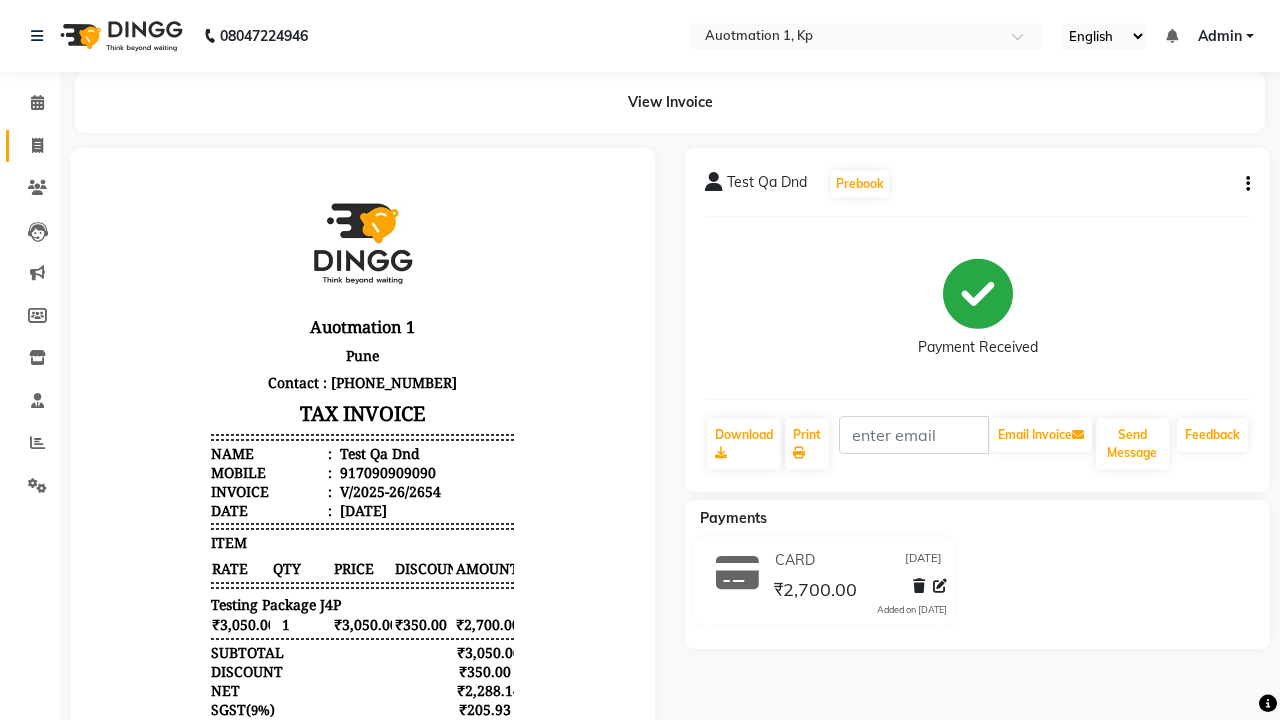 click 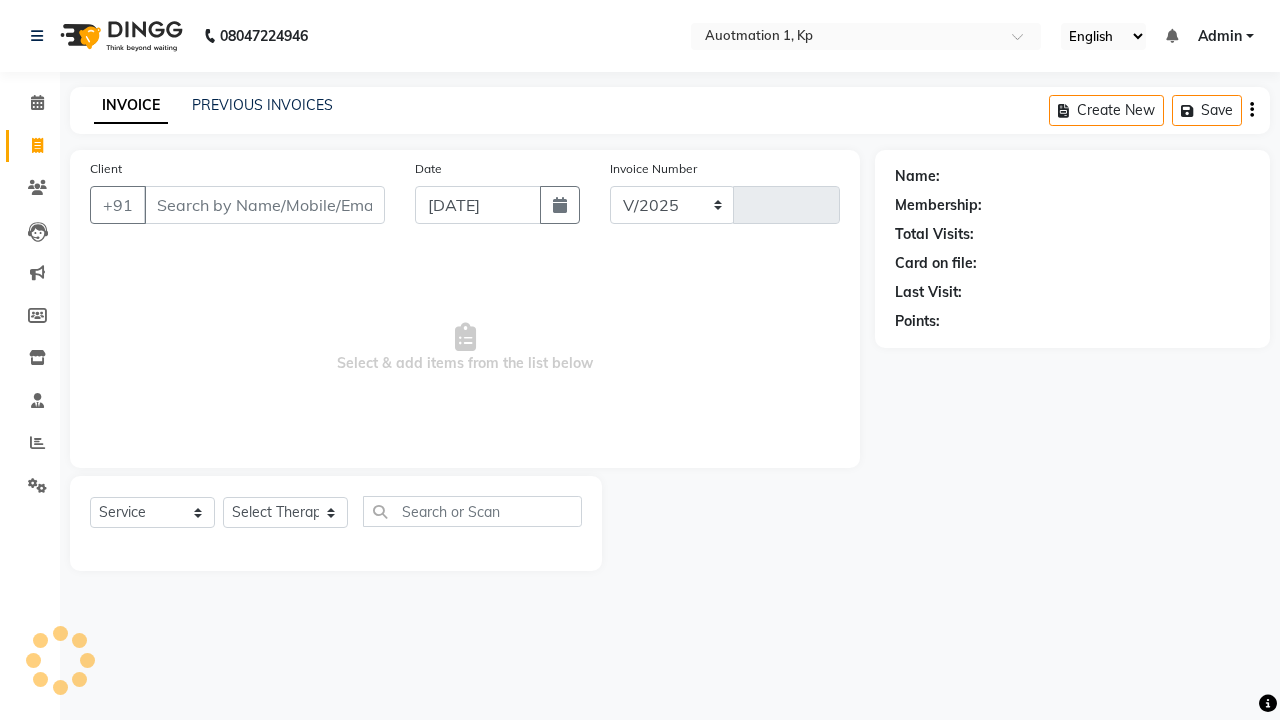 select on "150" 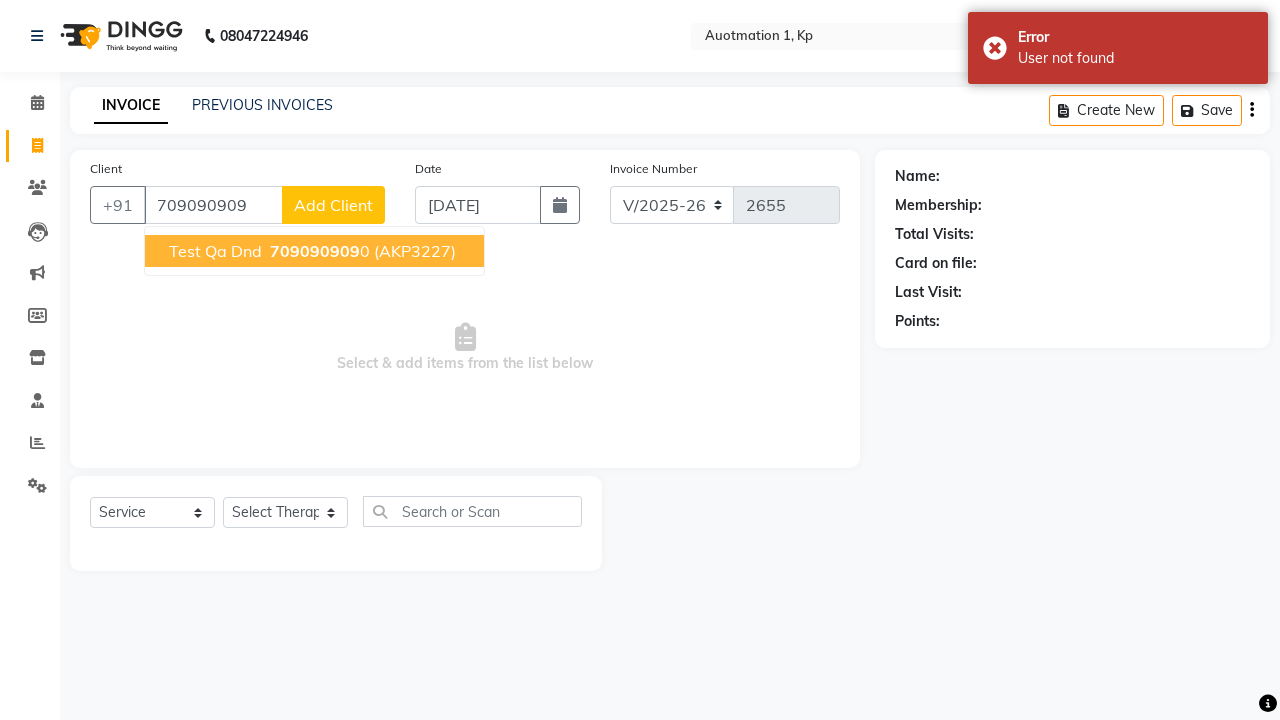 click on "709090909" at bounding box center (315, 251) 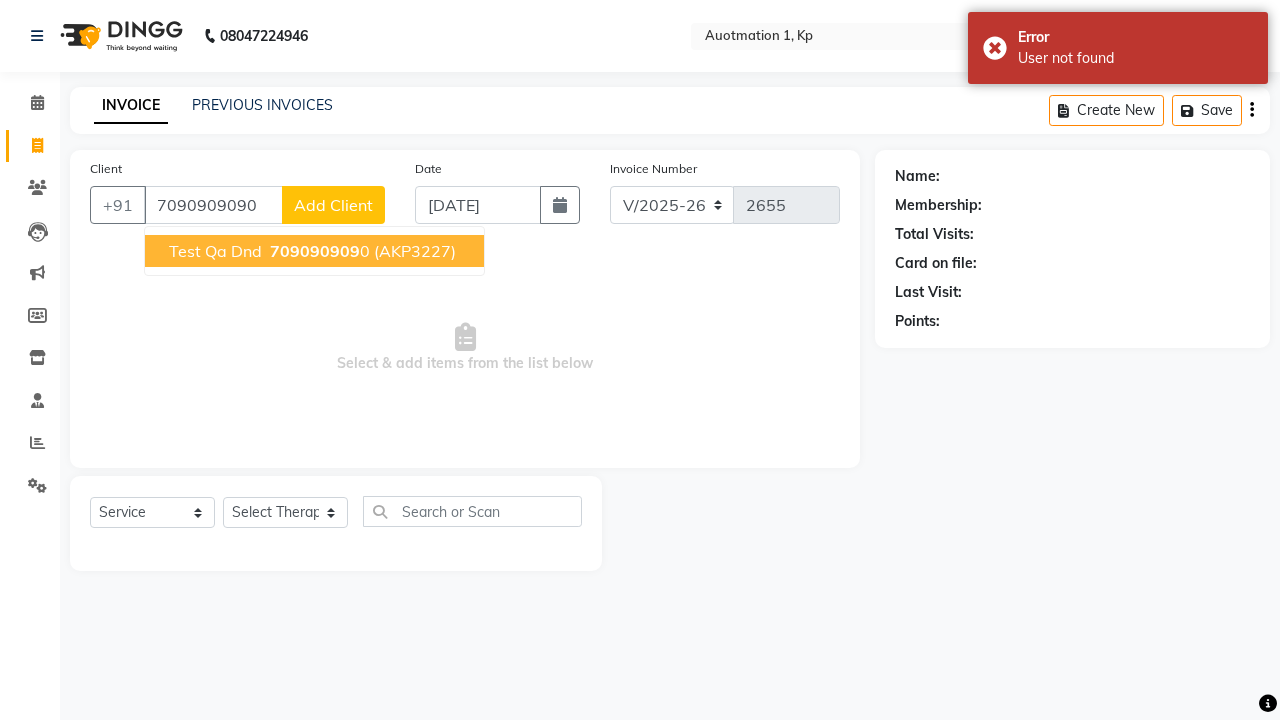 type on "7090909090" 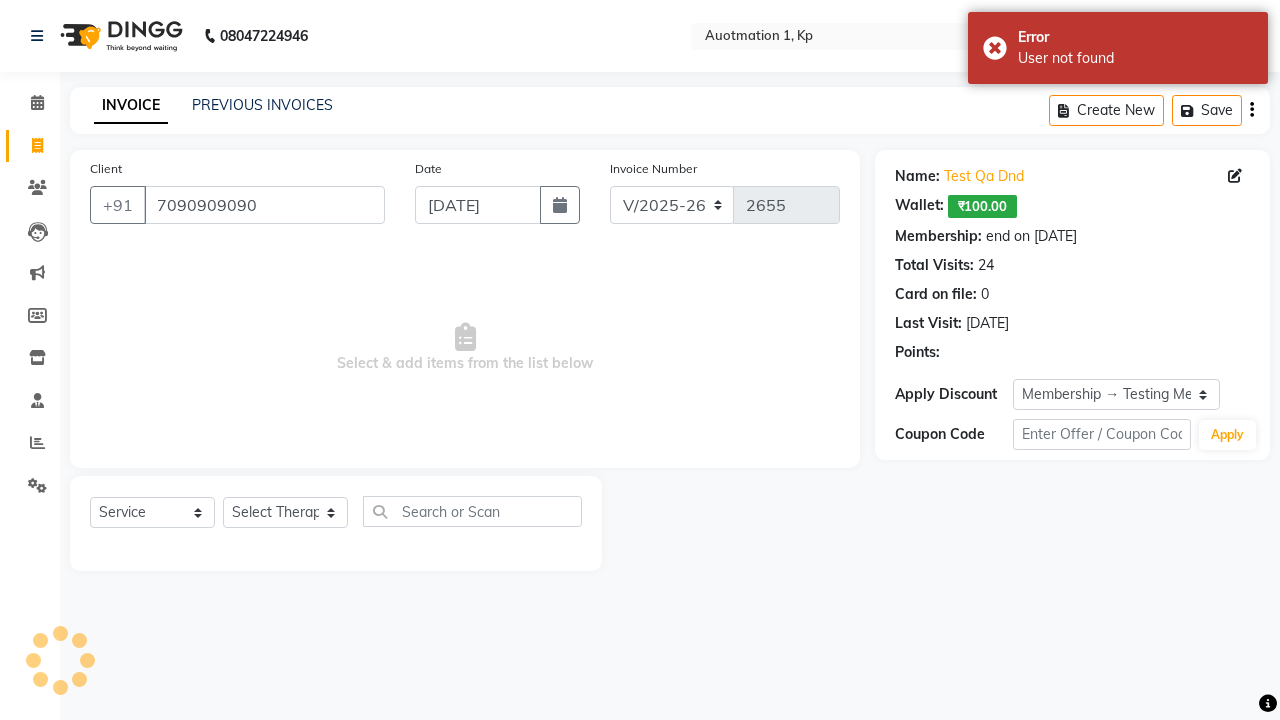 select on "0:" 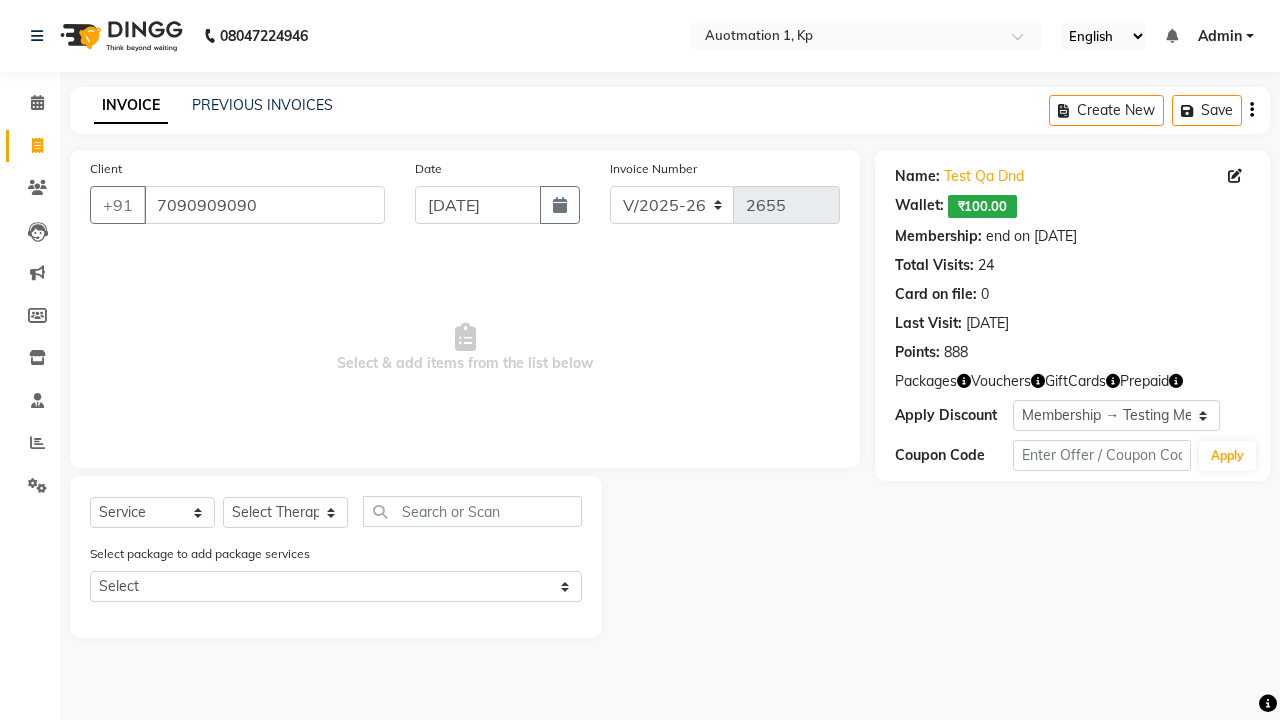 select on "5439" 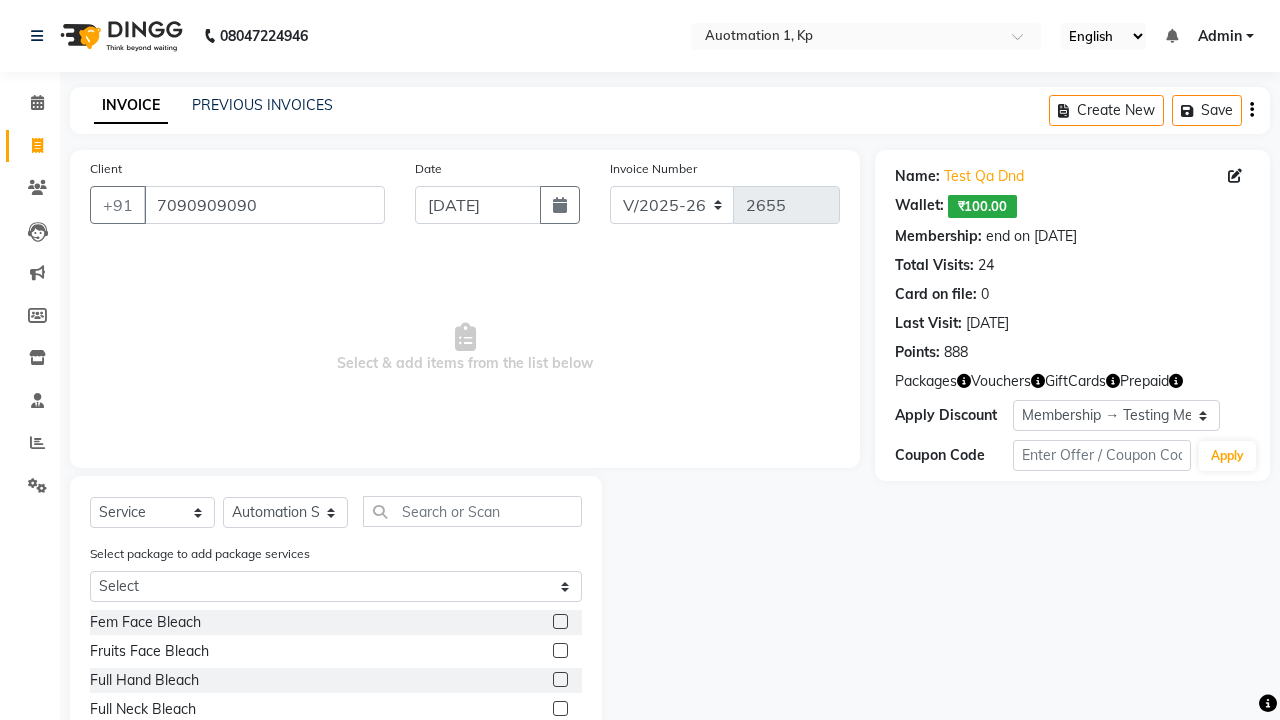 click 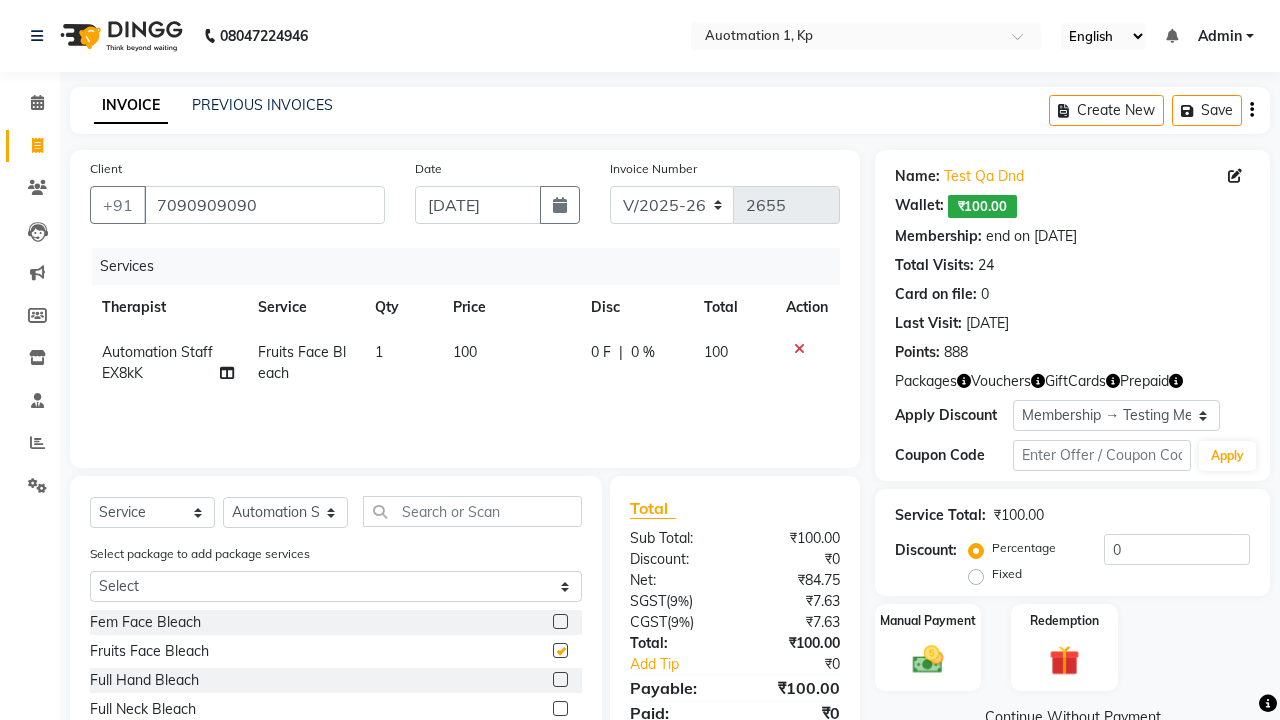 checkbox on "false" 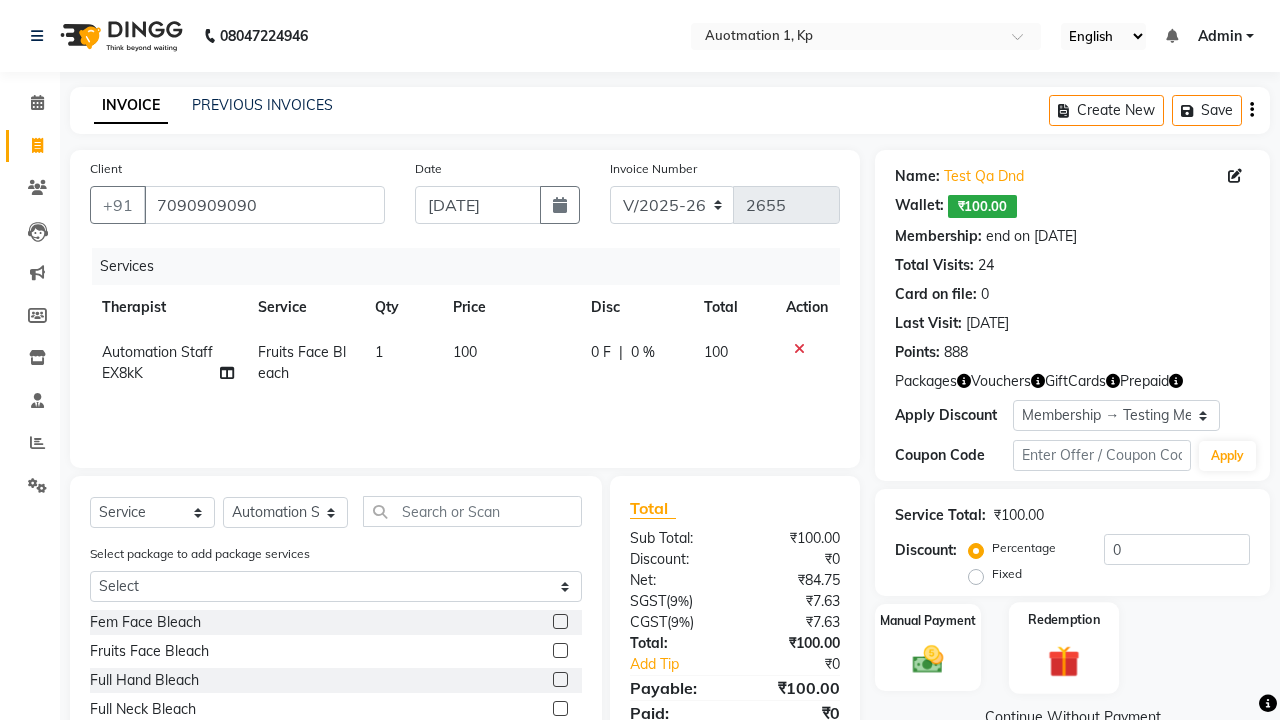 click 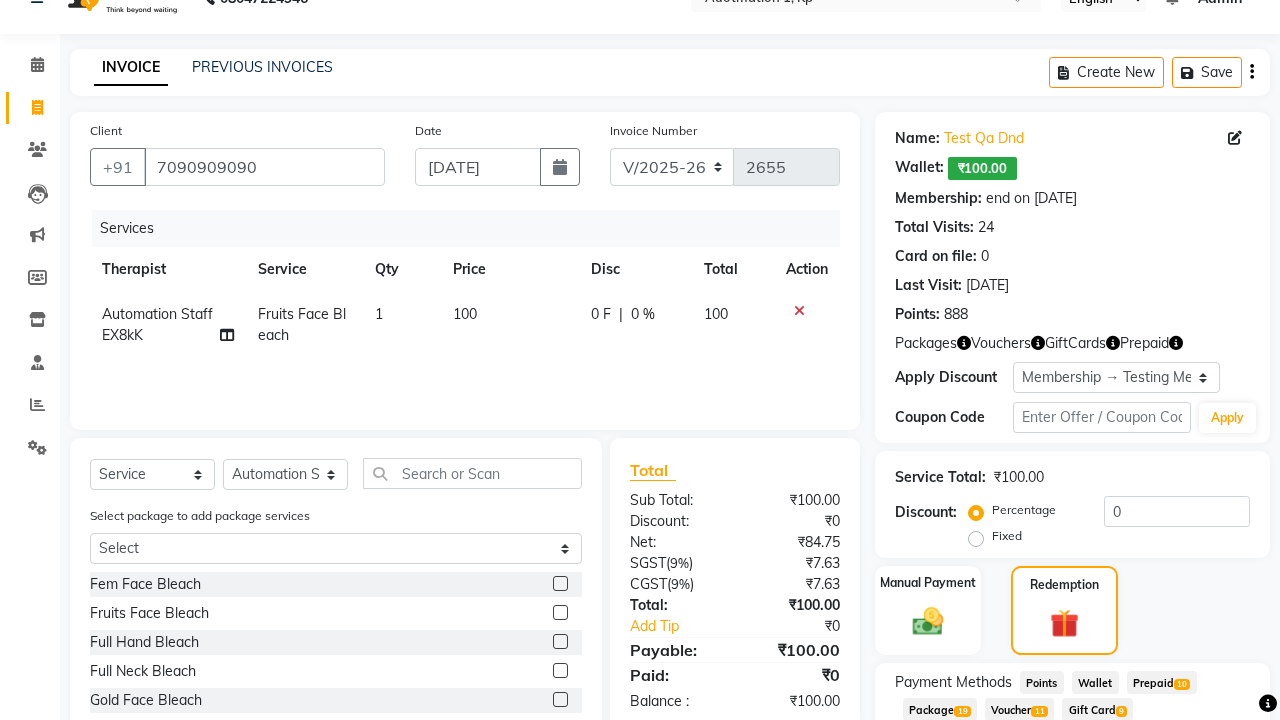 click on "Package  19" 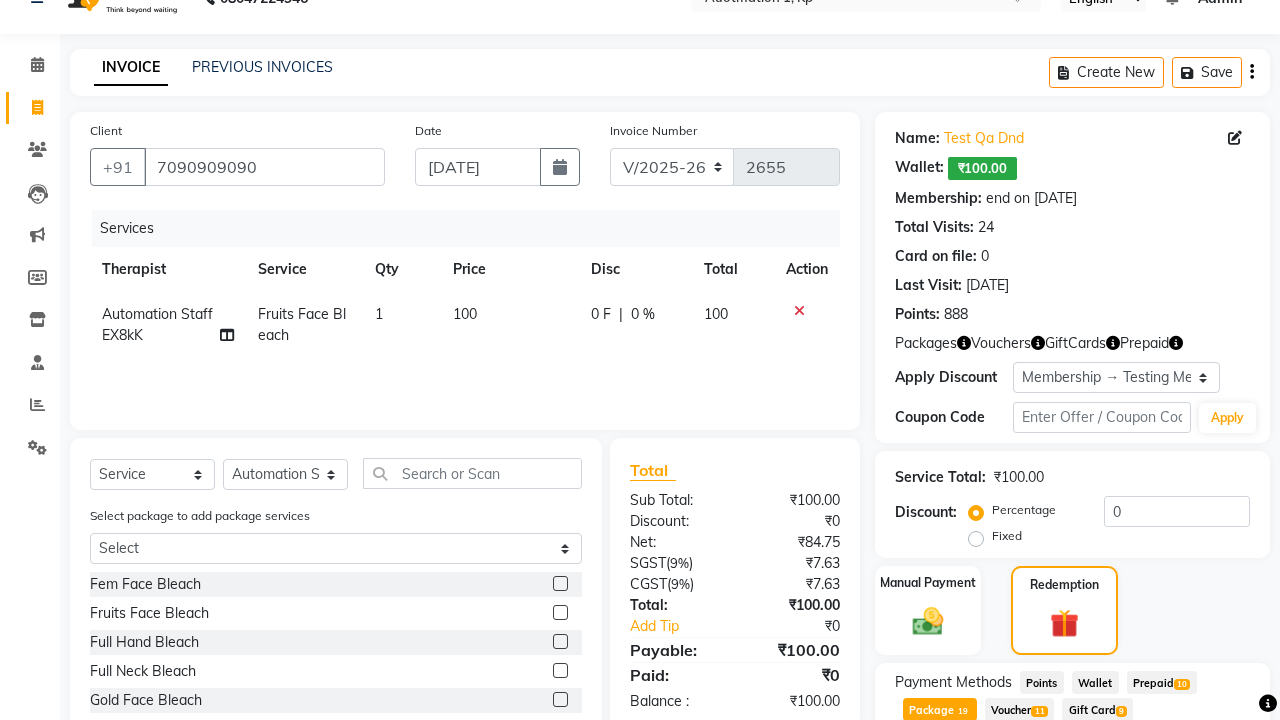 scroll, scrollTop: 172, scrollLeft: 0, axis: vertical 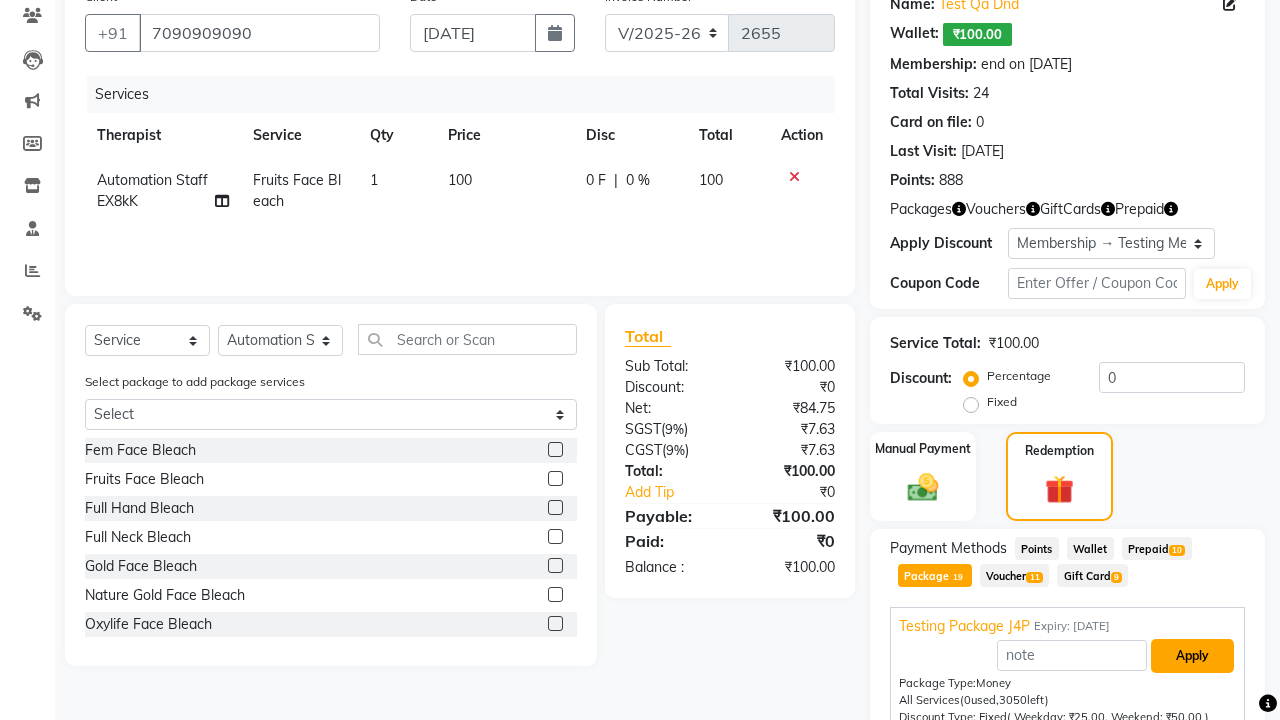 click on "Apply" at bounding box center [1192, 656] 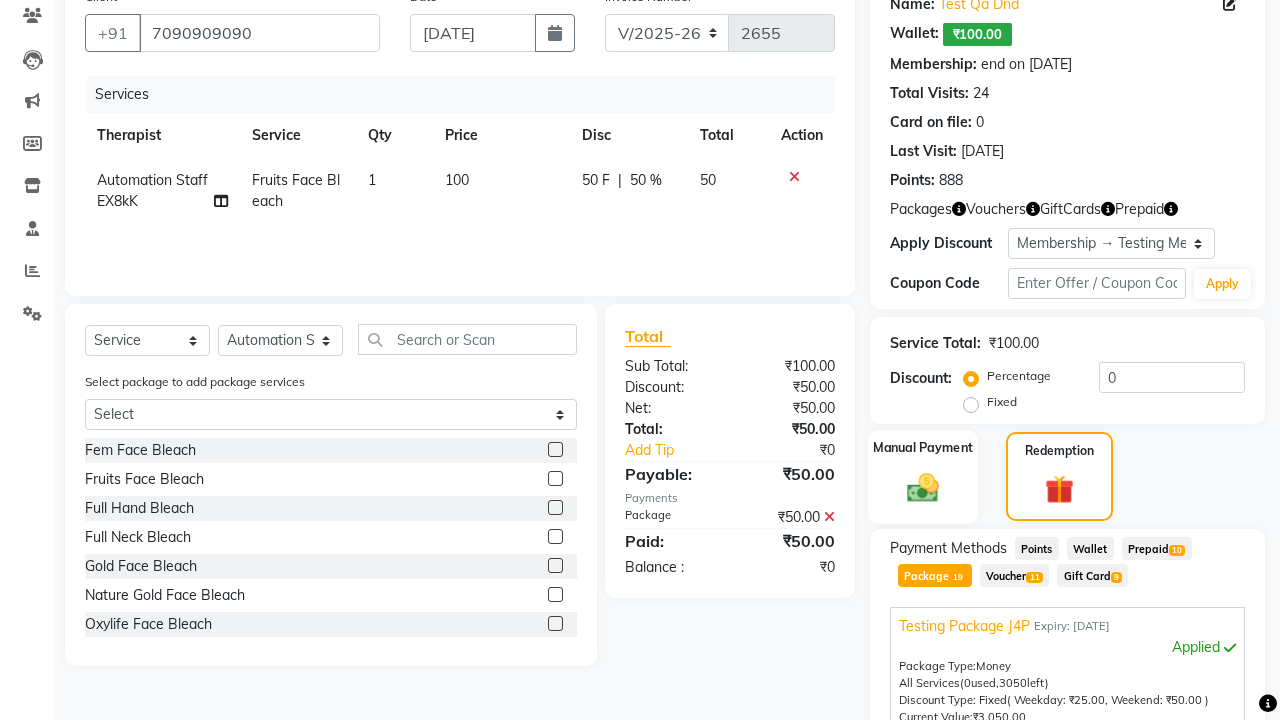 click 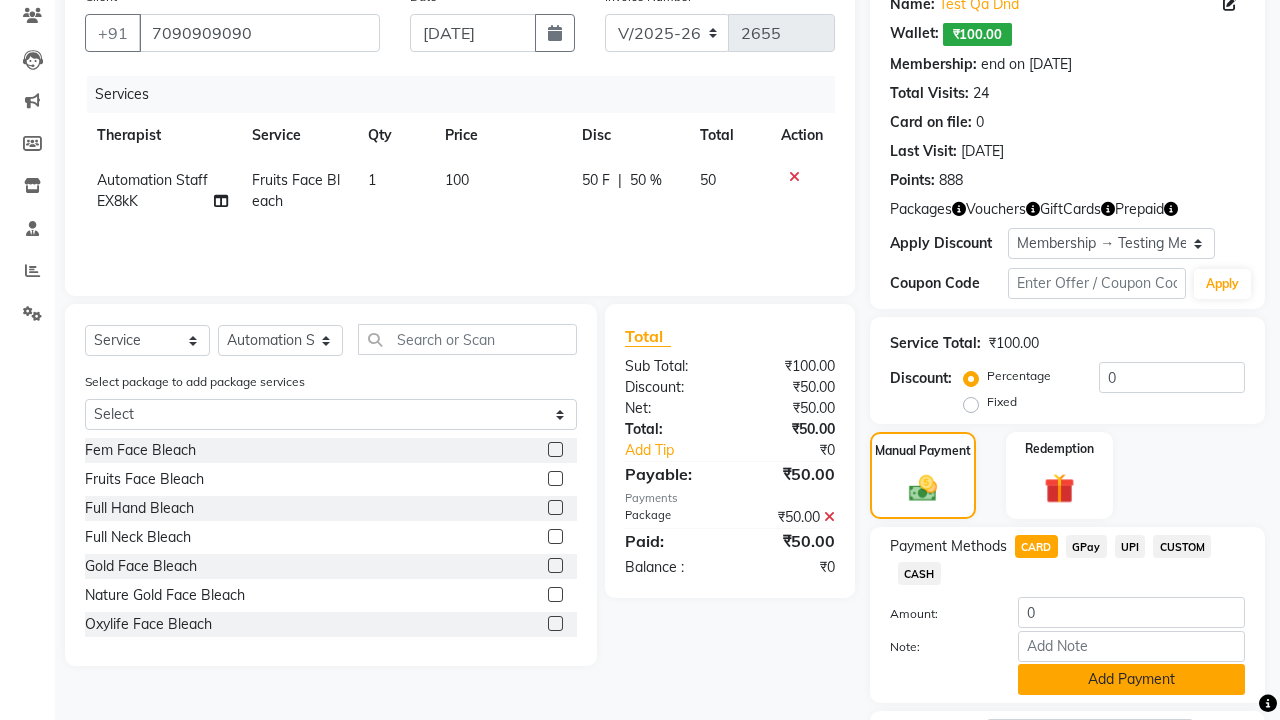 click on "Add Payment" 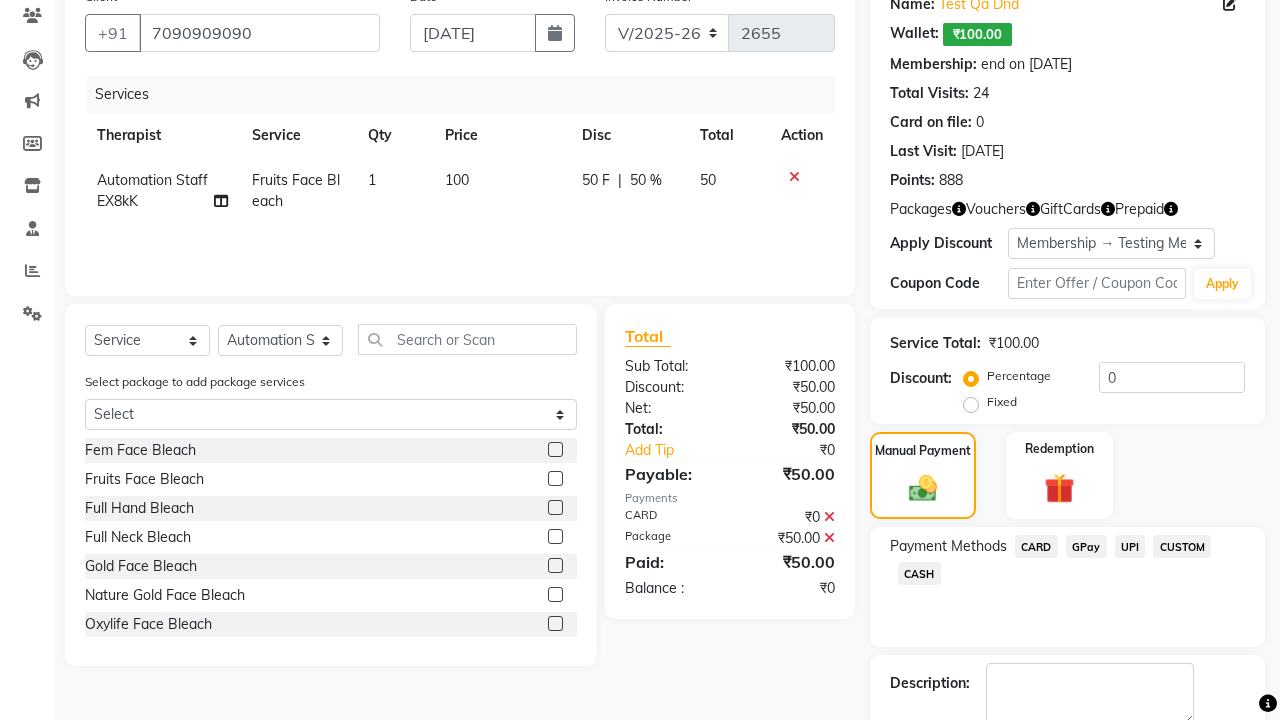 click 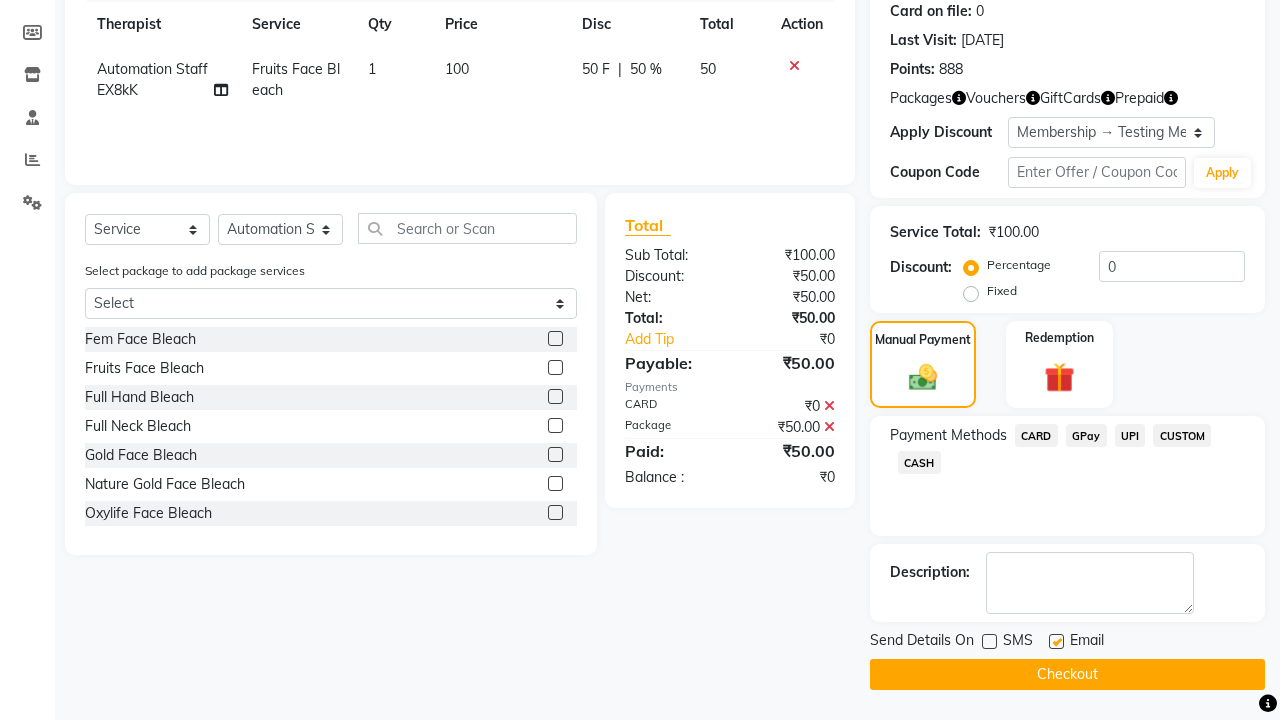click 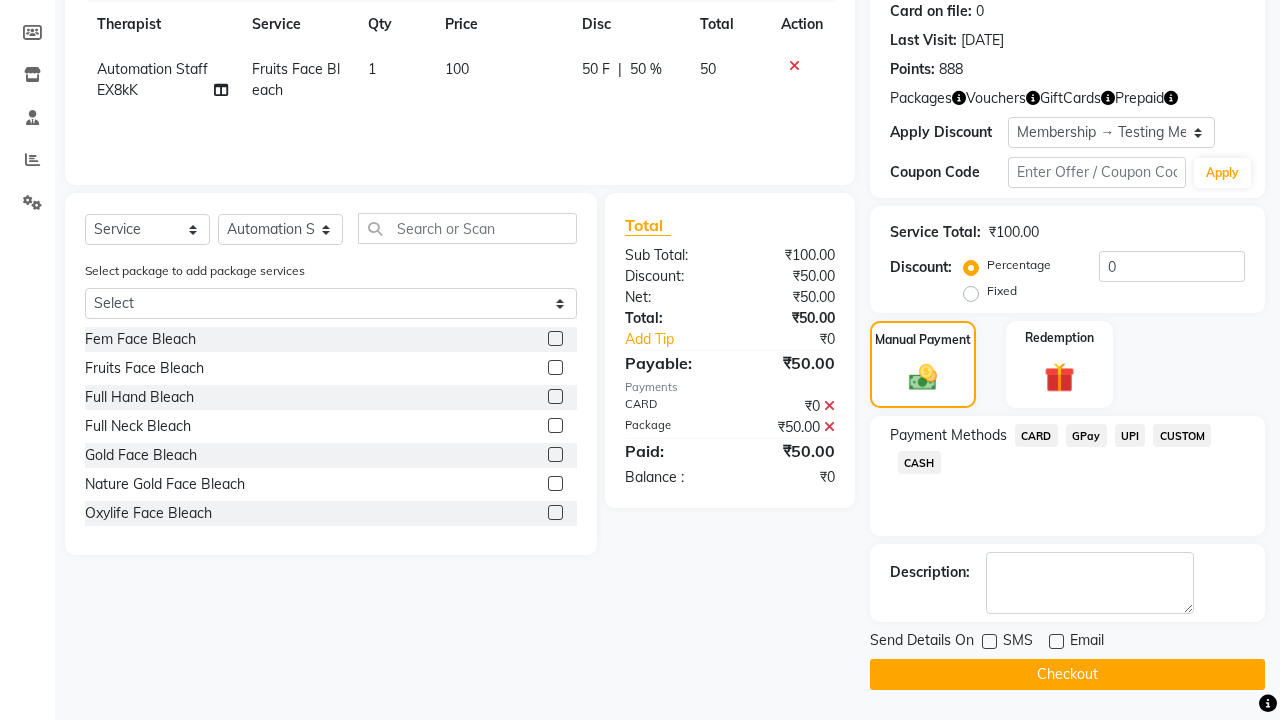 click on "Checkout" 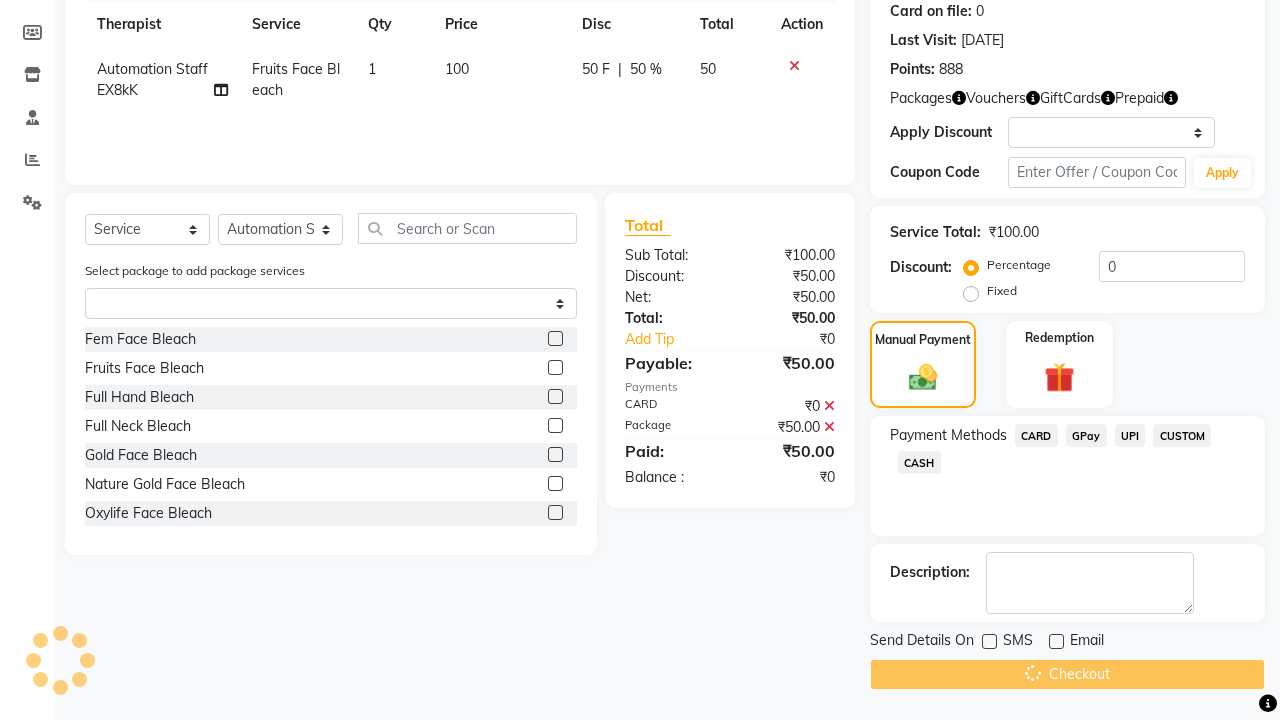 scroll, scrollTop: 0, scrollLeft: 0, axis: both 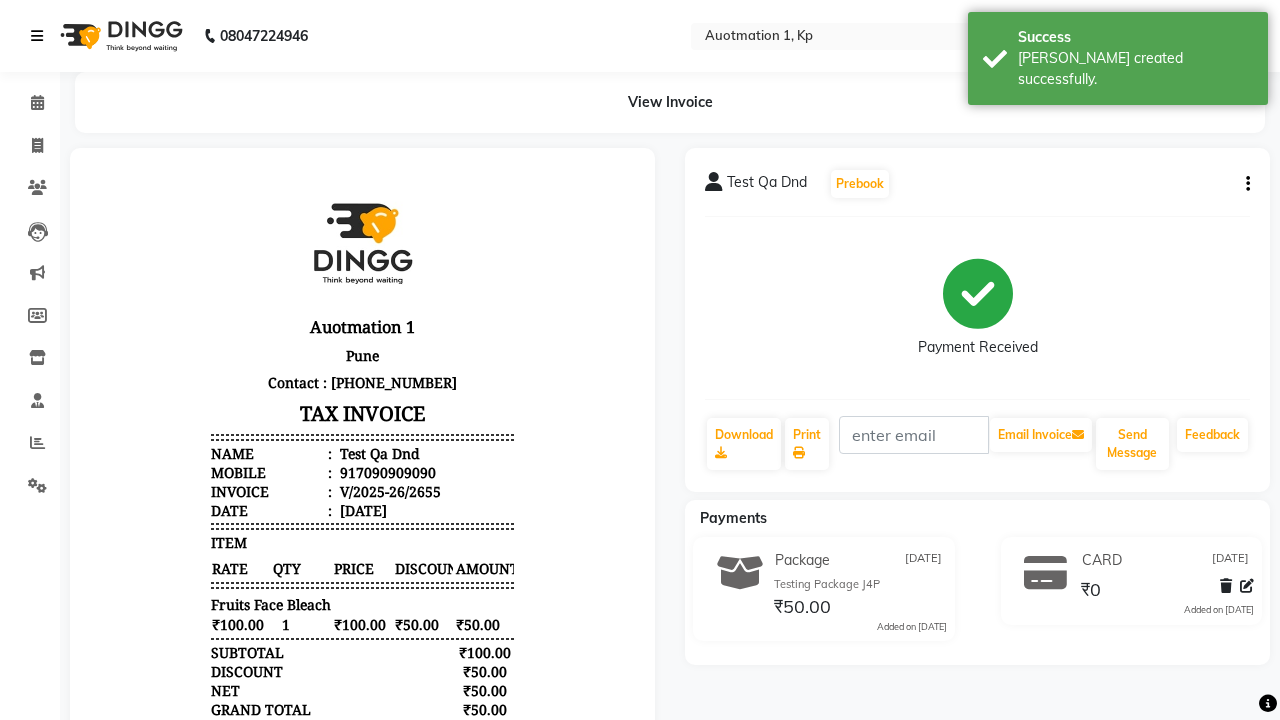 click on "[PERSON_NAME] created successfully." at bounding box center [1135, 69] 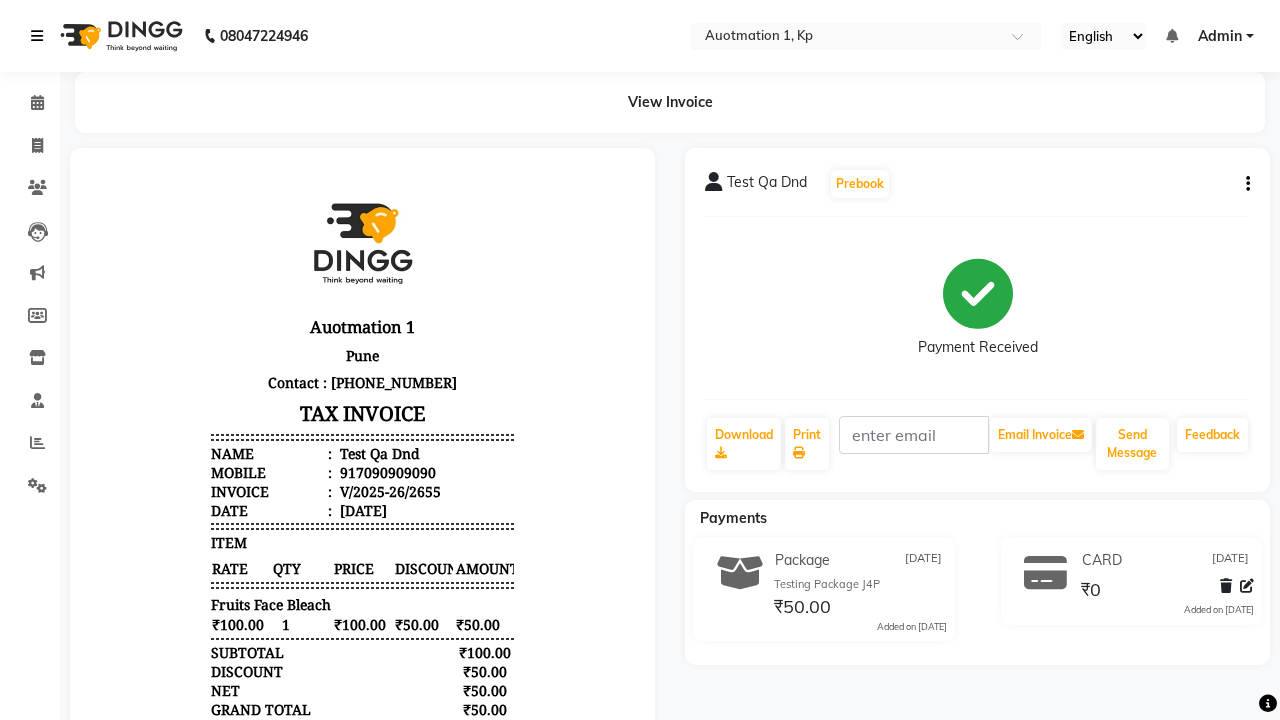 click at bounding box center (37, 36) 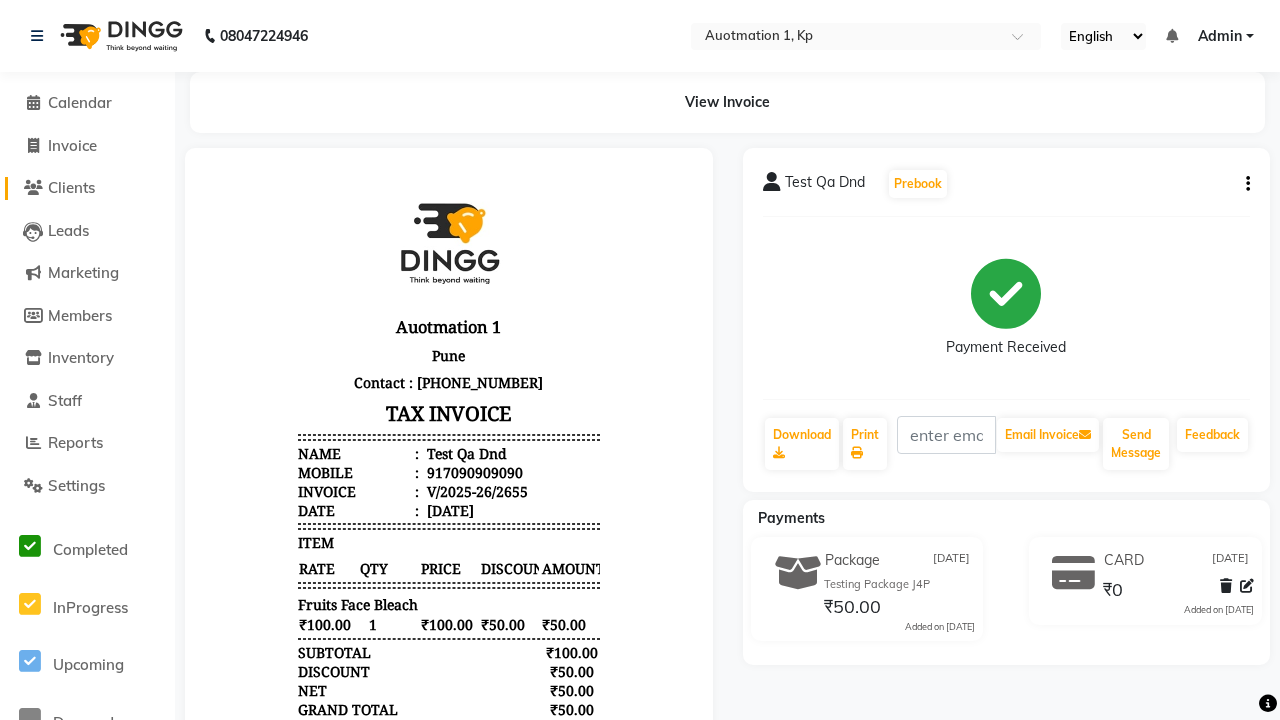 click on "Clients" 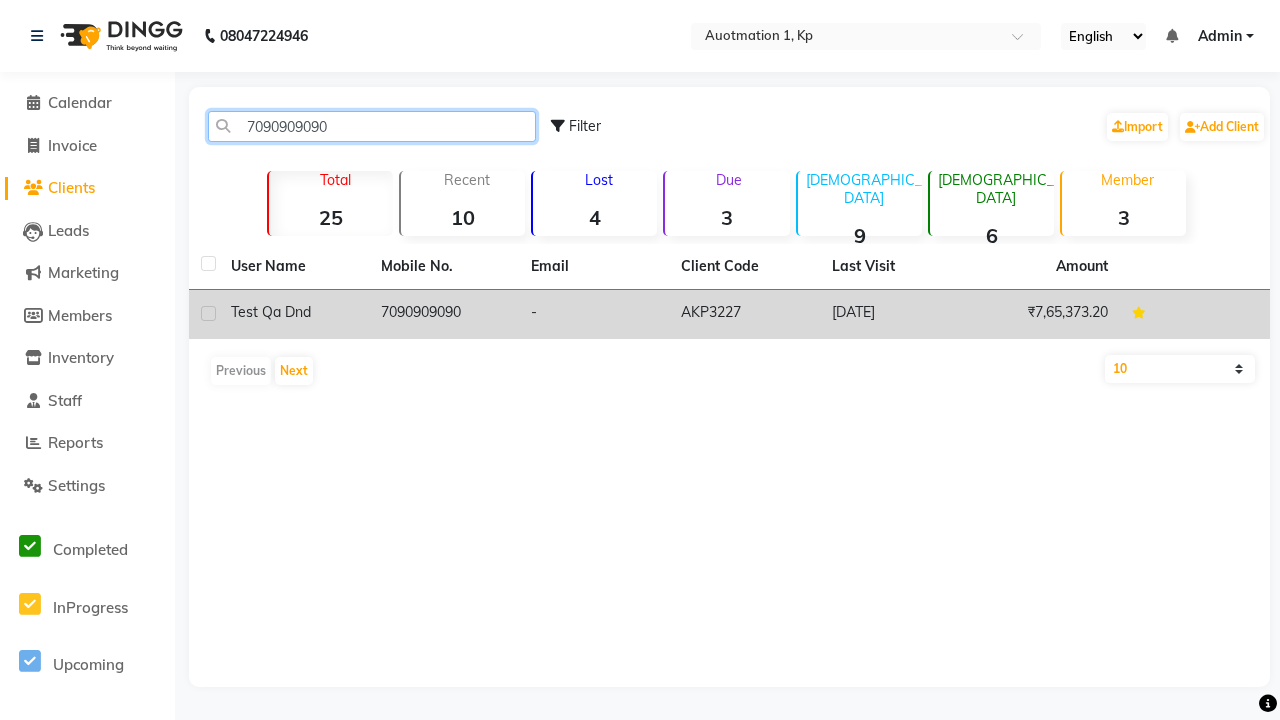 type on "7090909090" 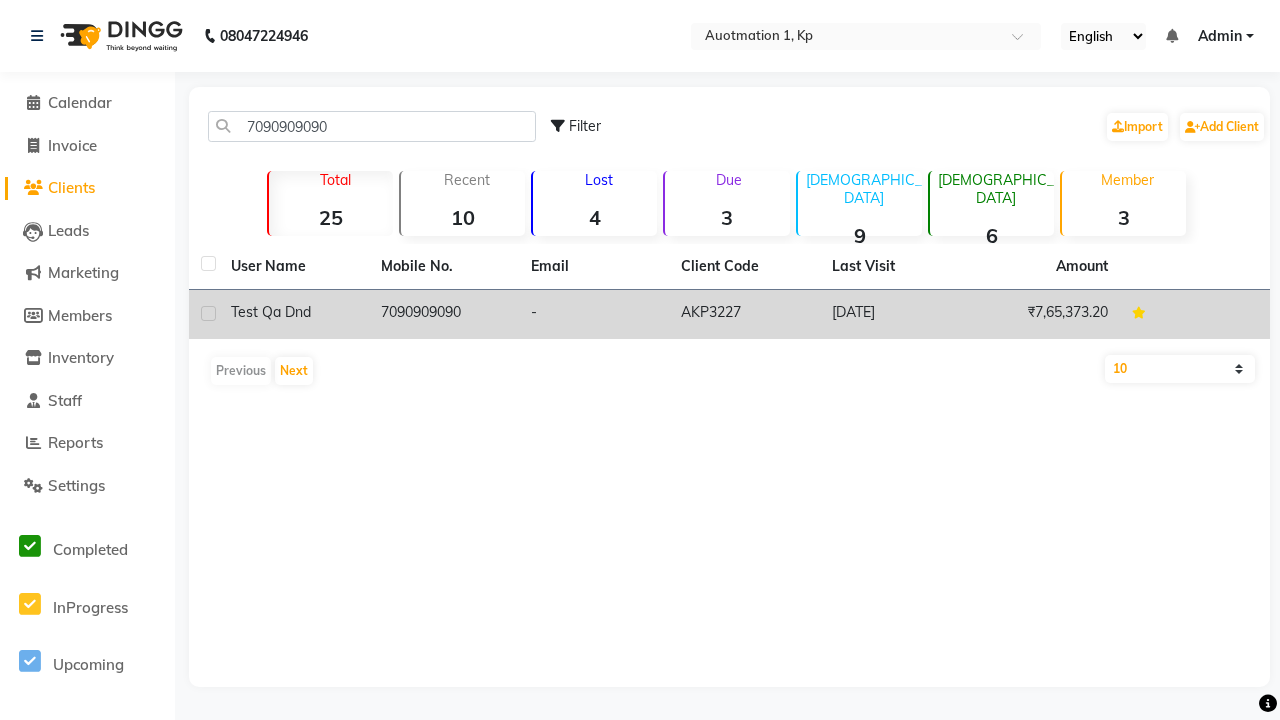 click on "7090909090" 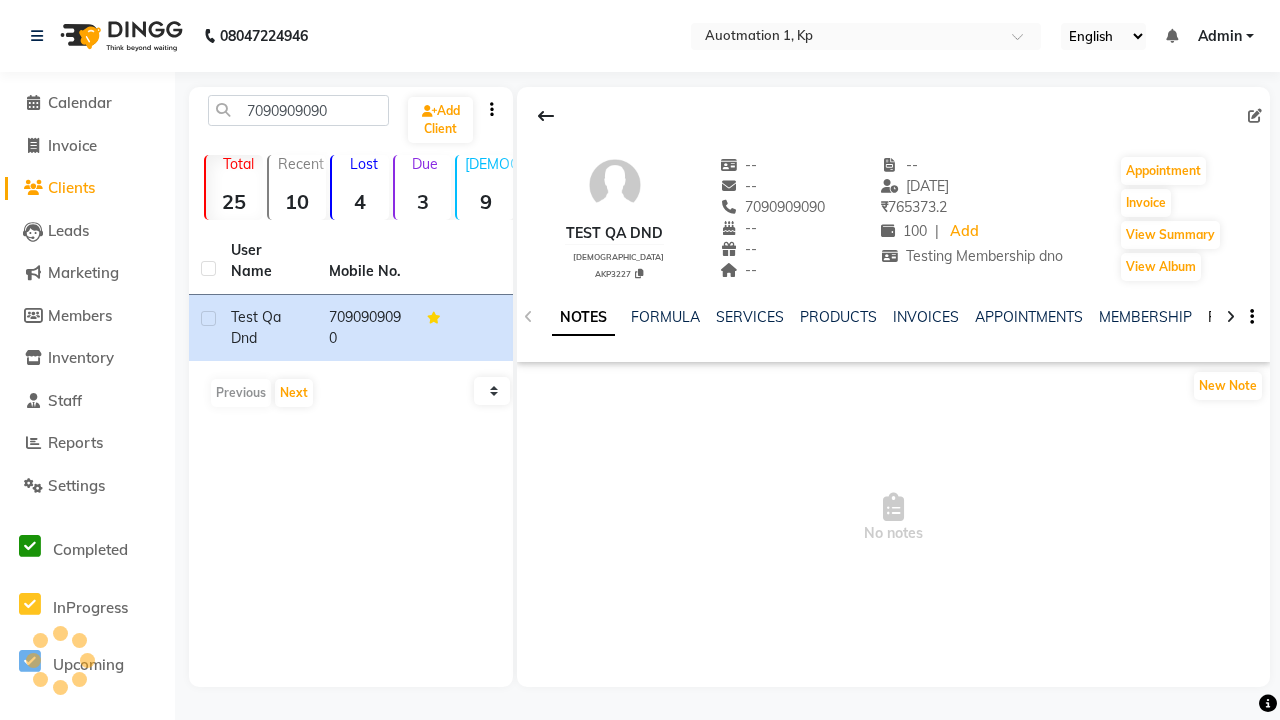 click on "PACKAGES" 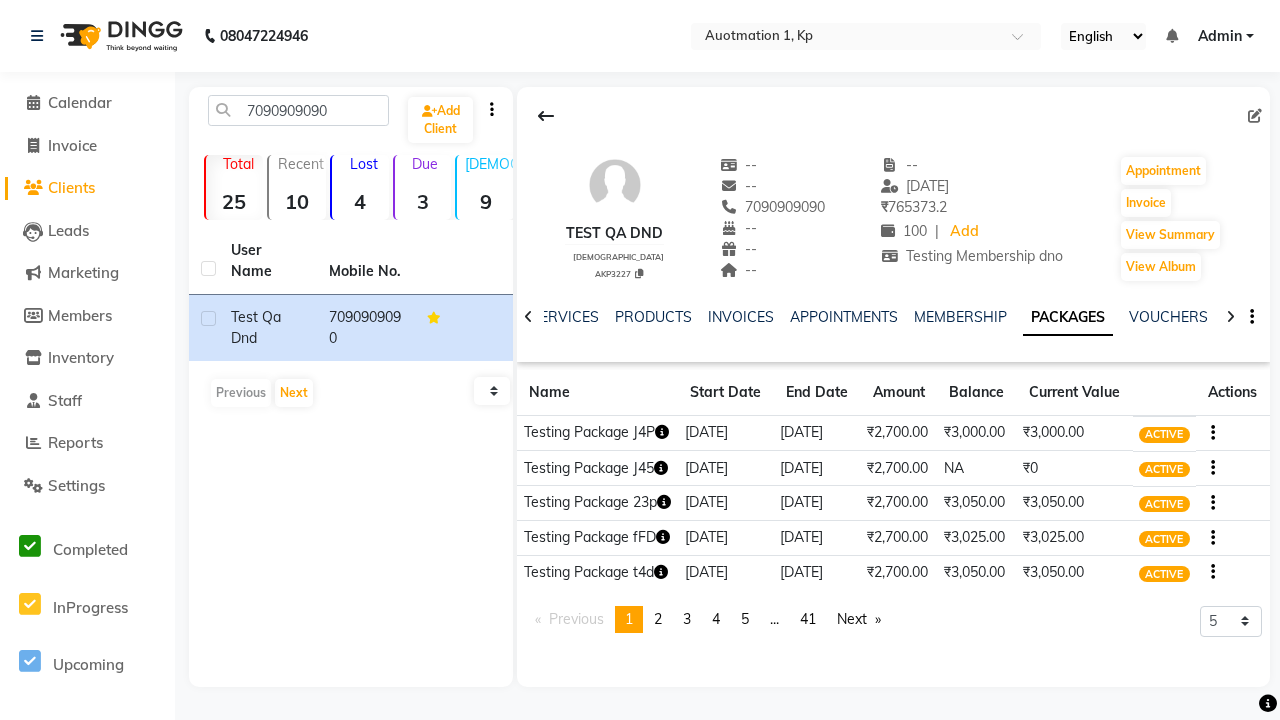 click 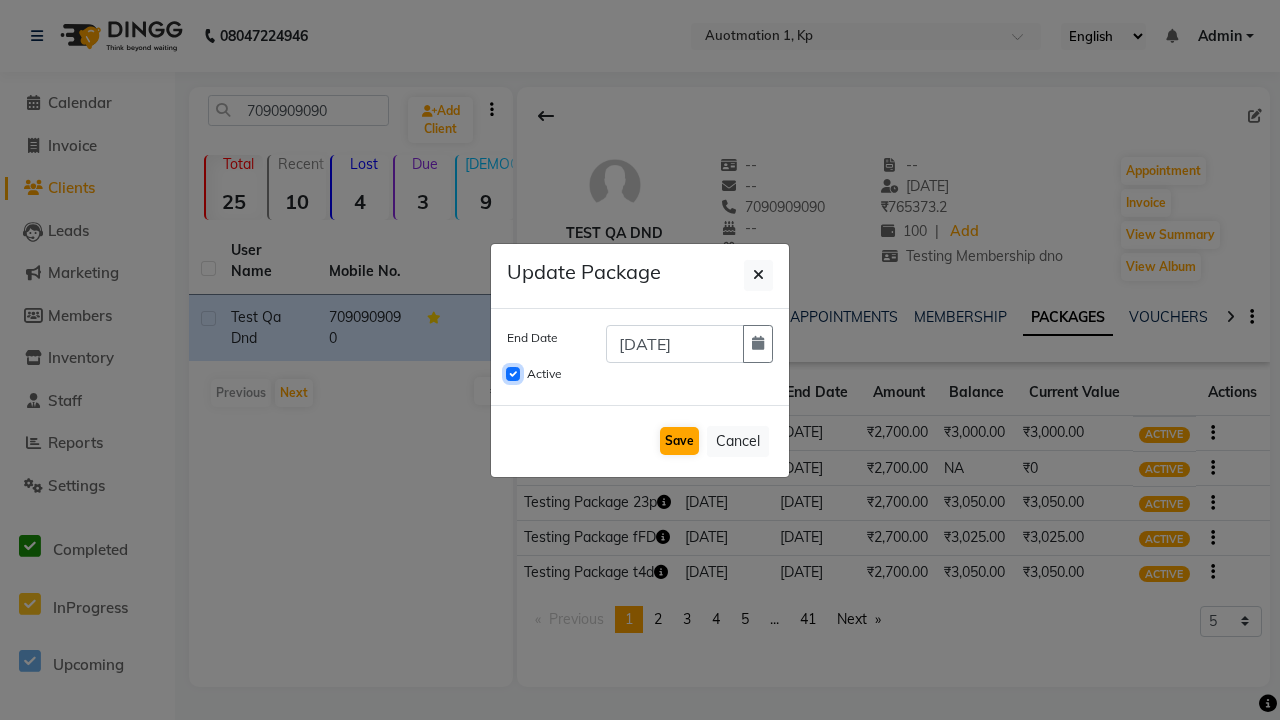 click on "Active" at bounding box center [513, 374] 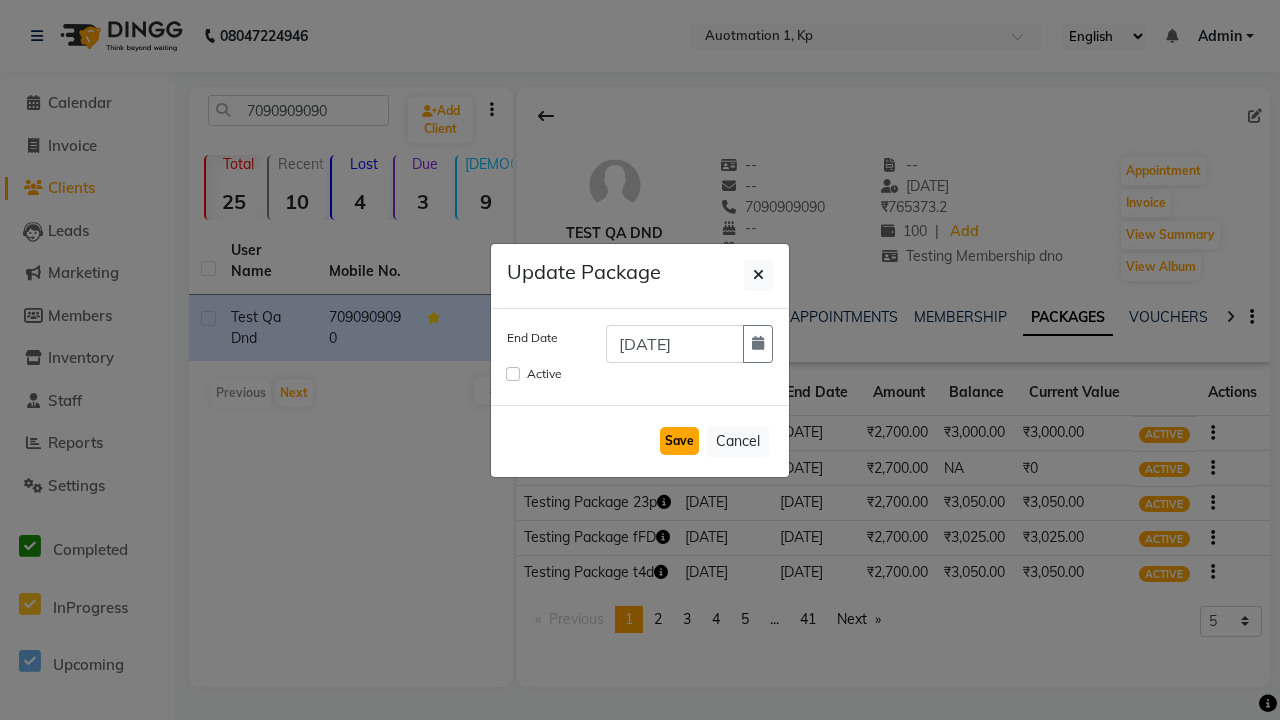 click on "Save" 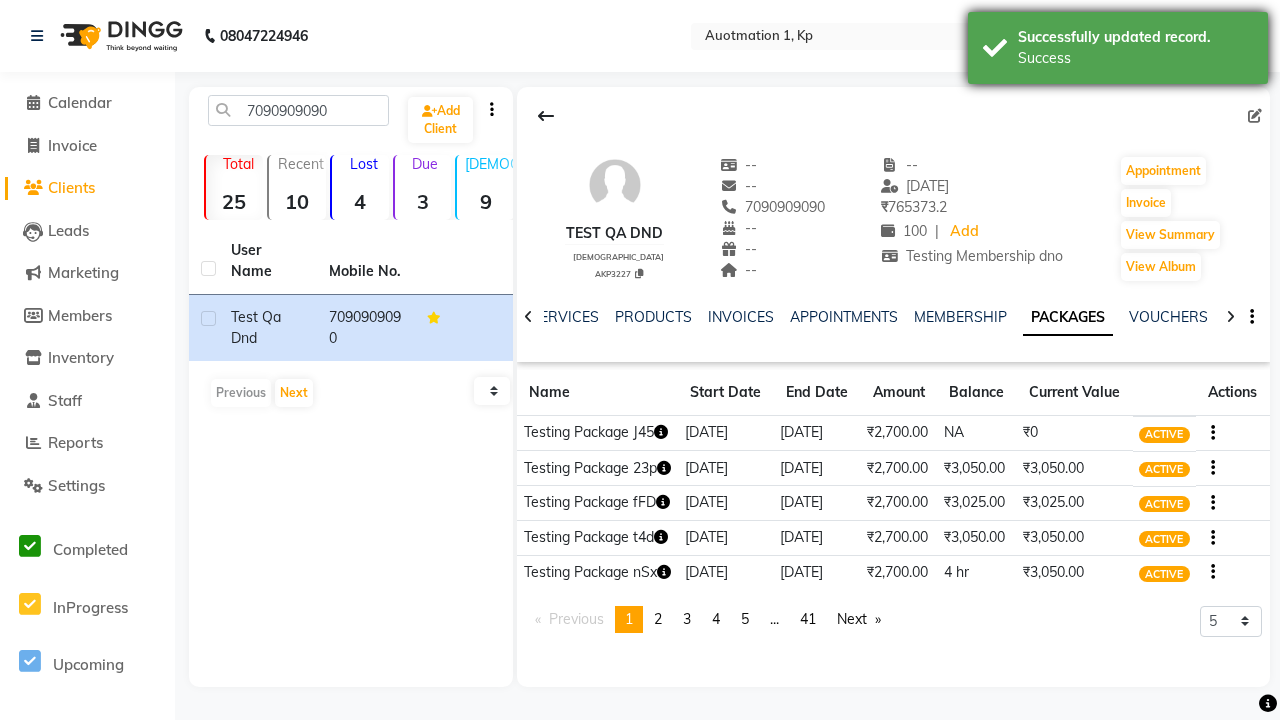 click on "Success" at bounding box center (1135, 58) 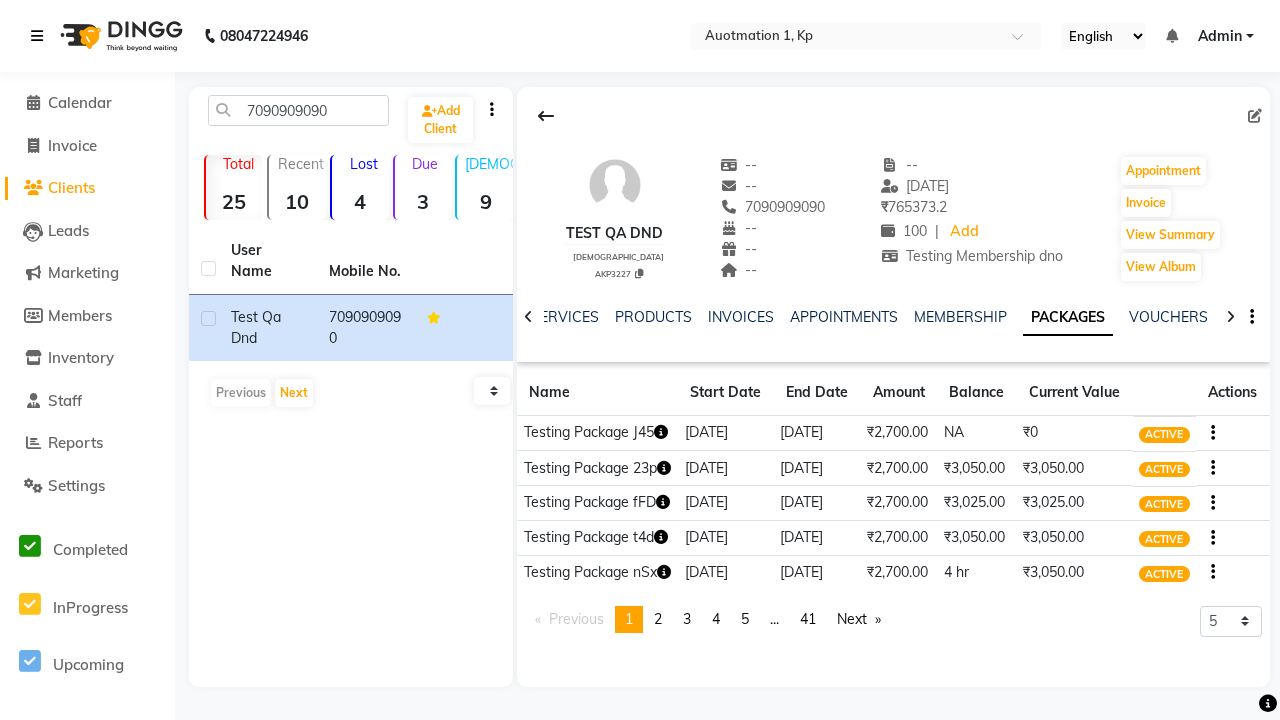 click at bounding box center (37, 36) 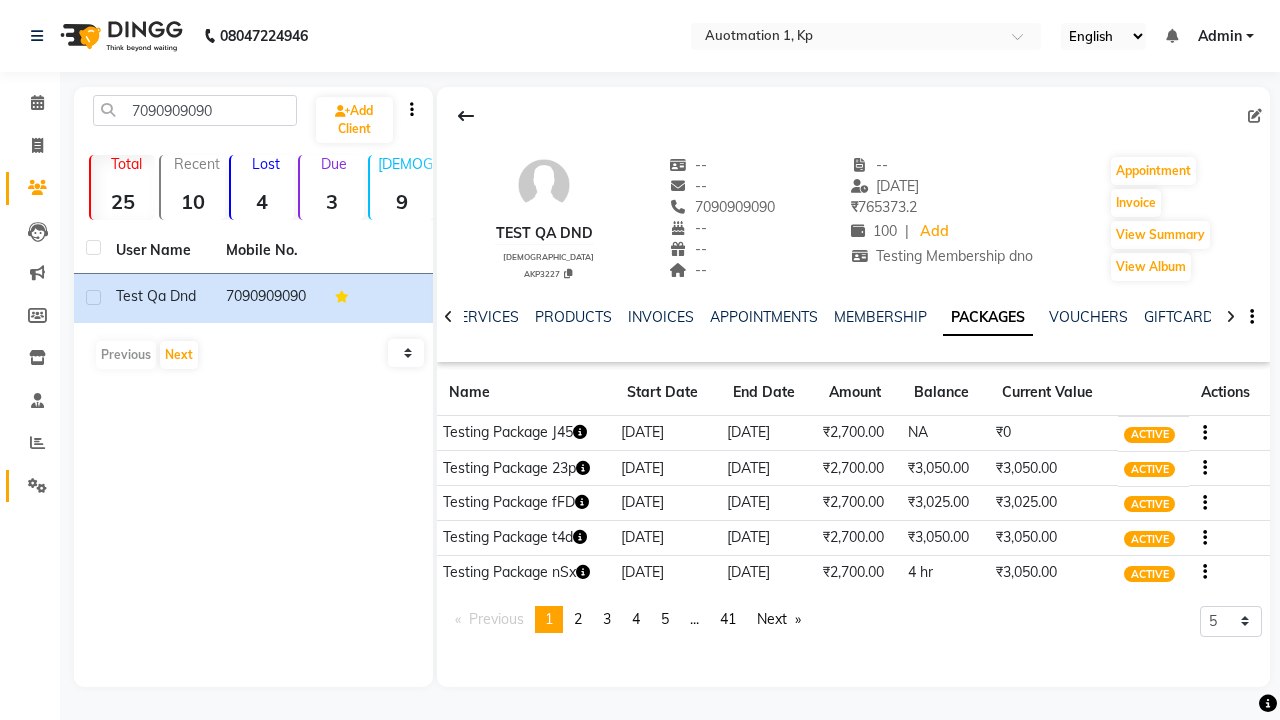 click 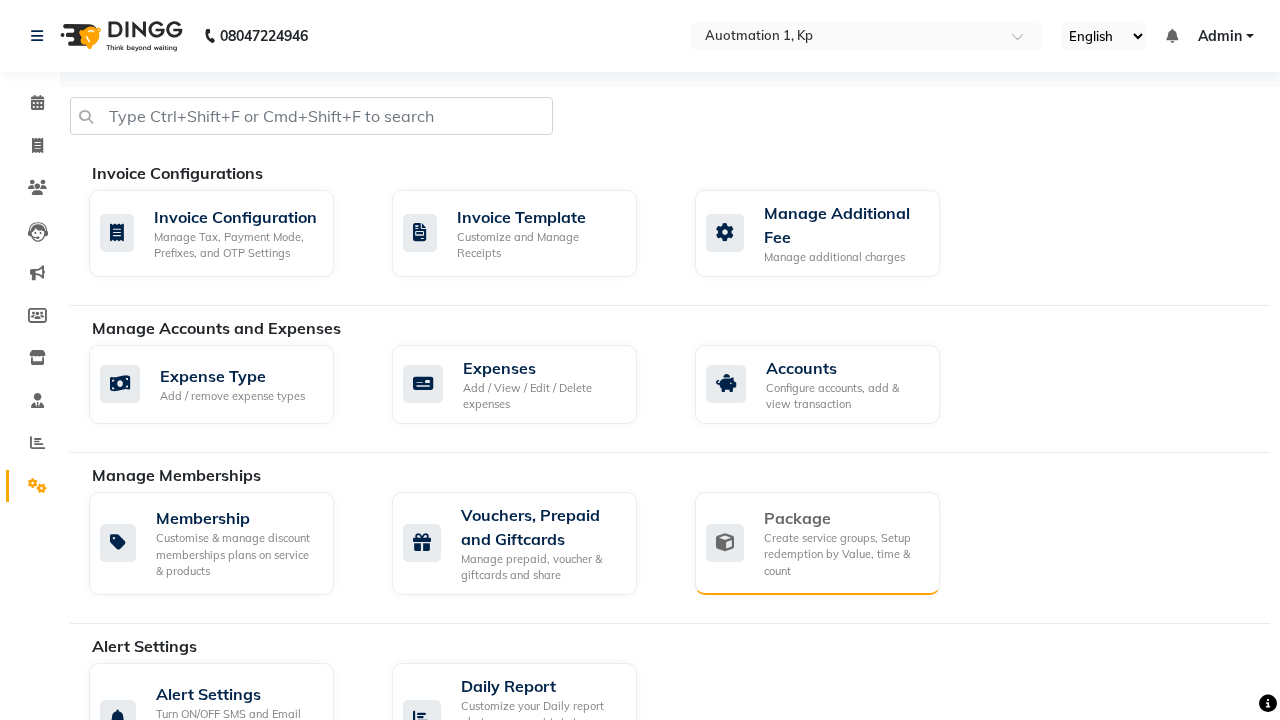 click on "Package" 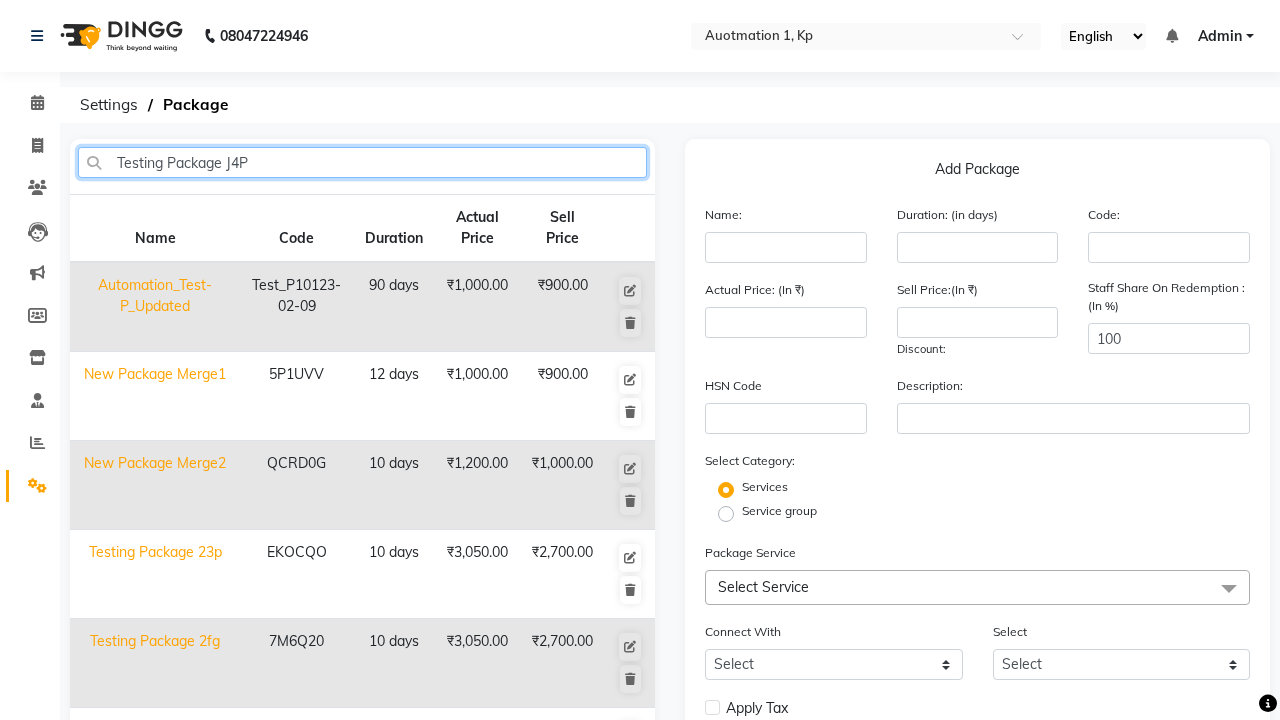 type on "Testing Package J4P" 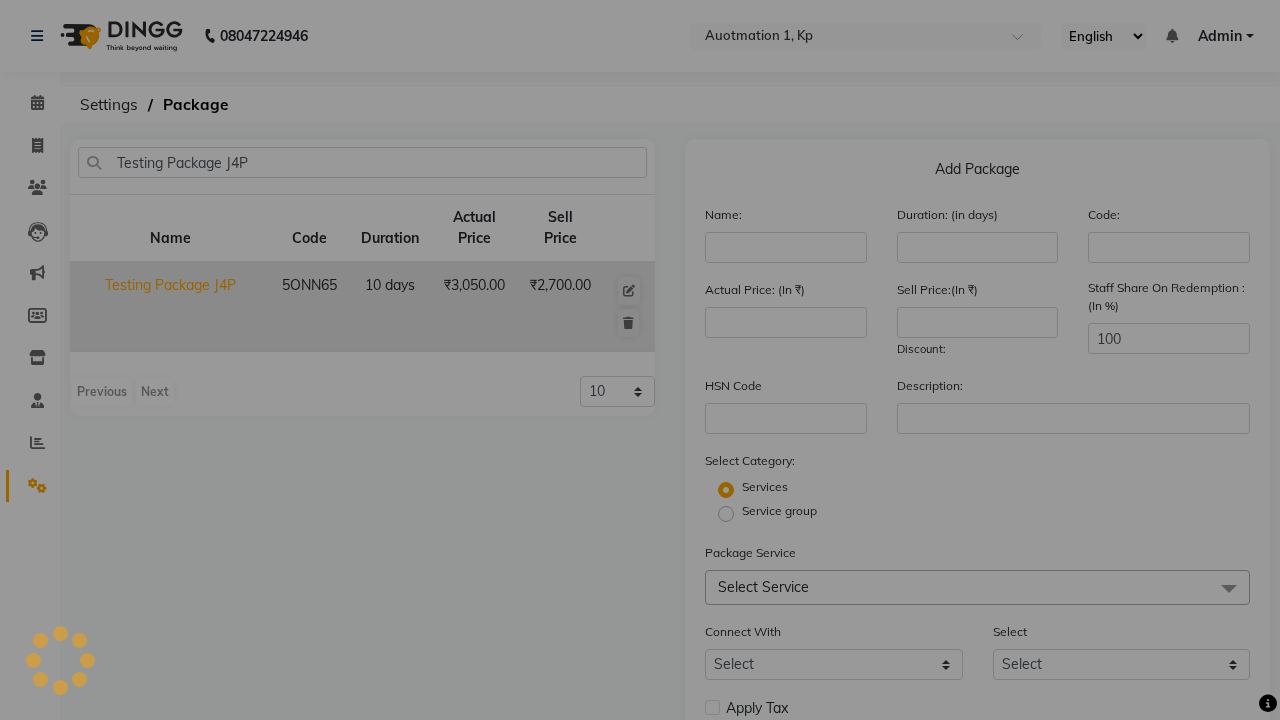 click on "Yes" at bounding box center (606, 482) 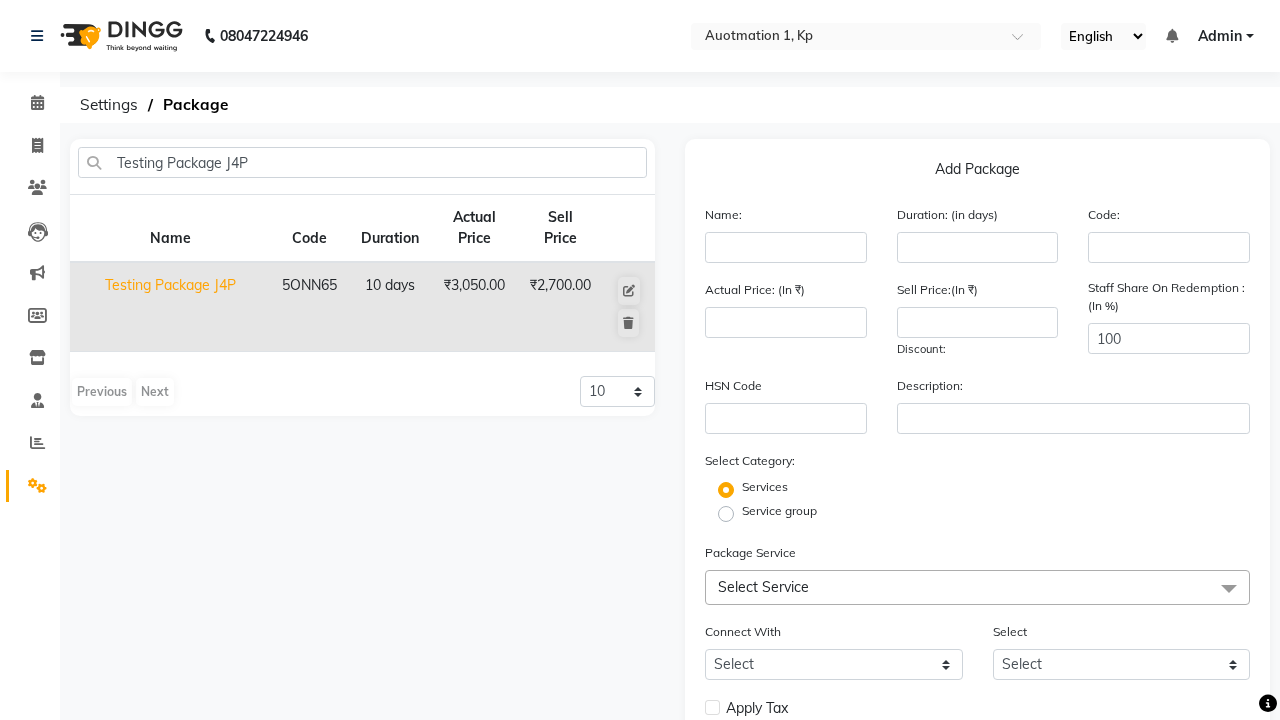 type 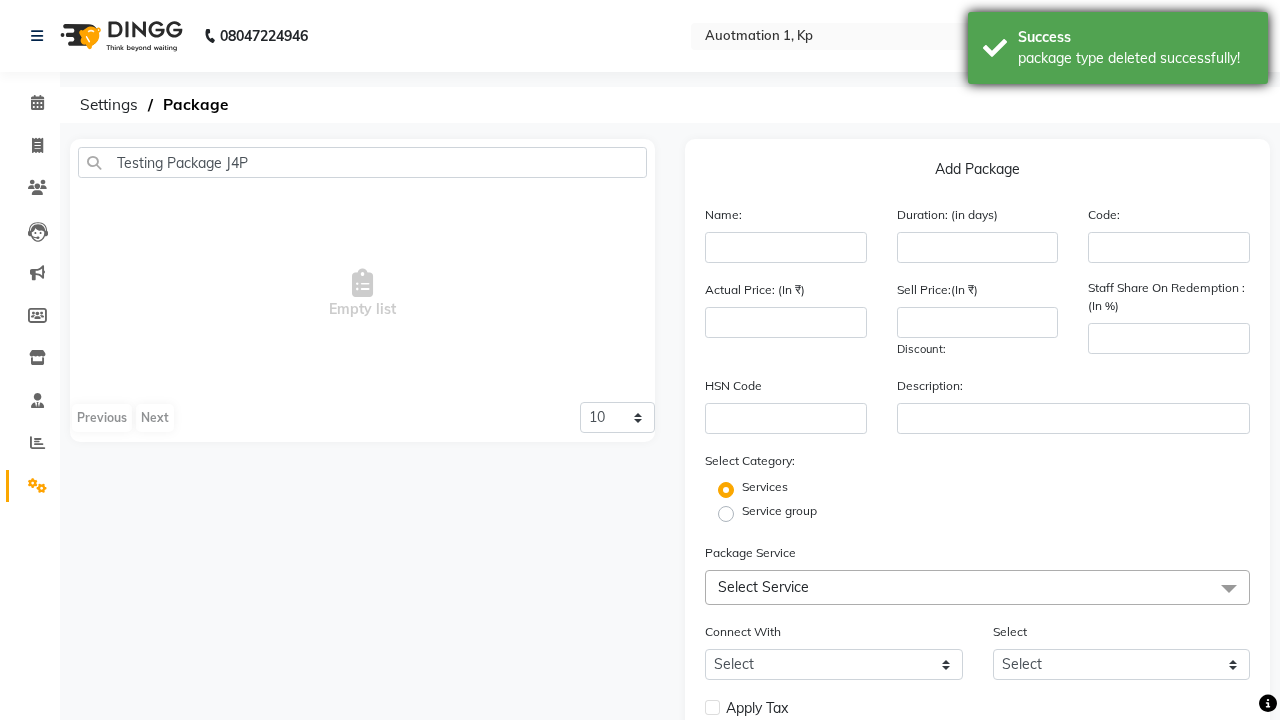click on "package type deleted successfully!" at bounding box center [1135, 58] 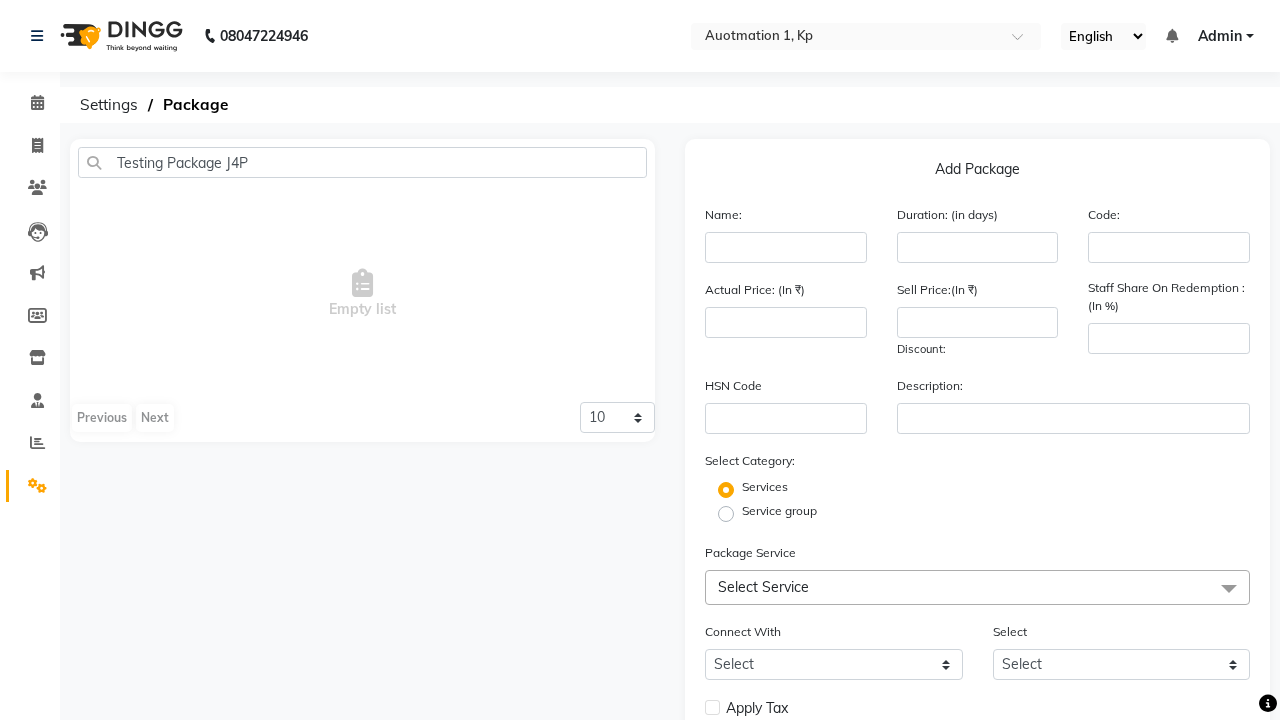 scroll, scrollTop: 0, scrollLeft: 5, axis: horizontal 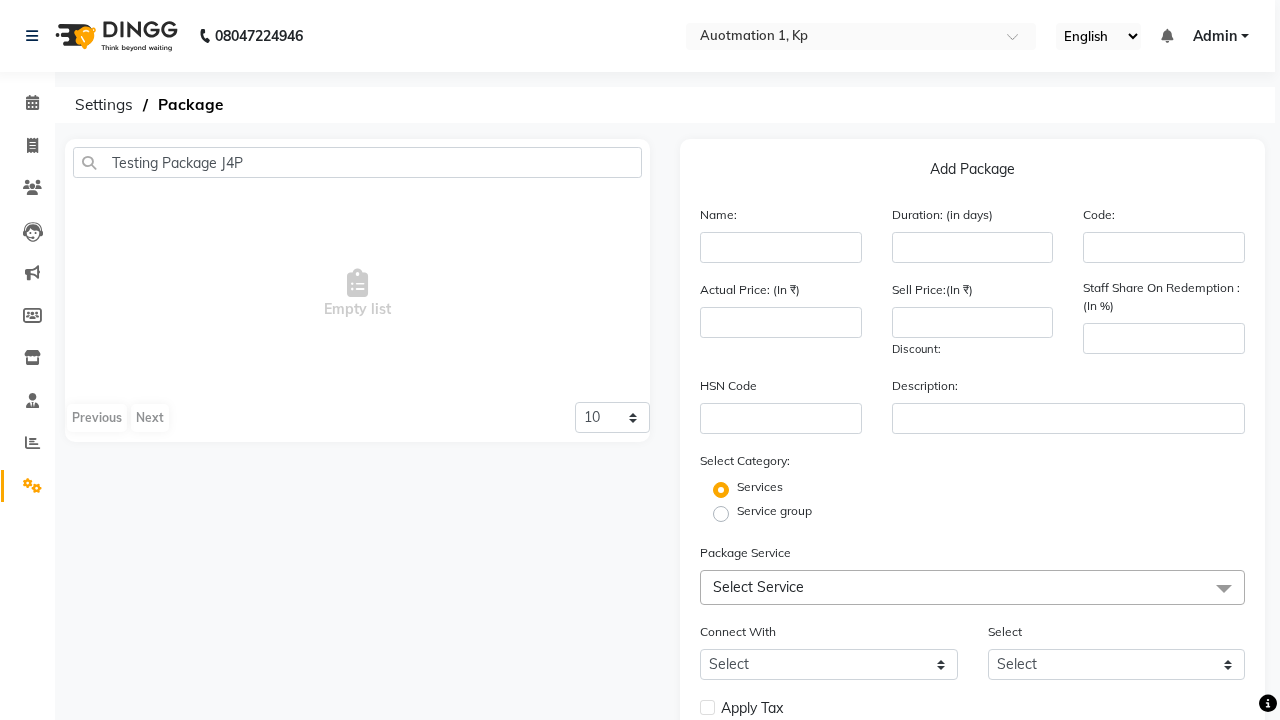 click on "Admin" at bounding box center [1215, 36] 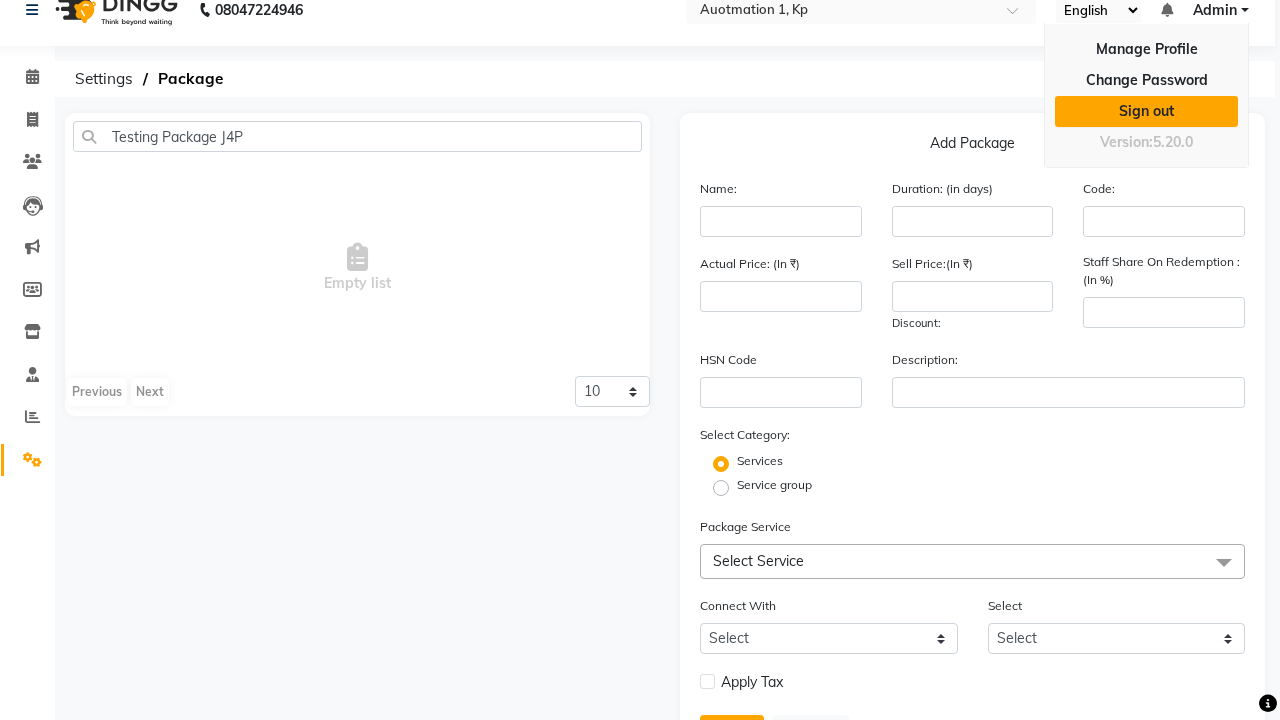 click on "Sign out" at bounding box center [1146, 111] 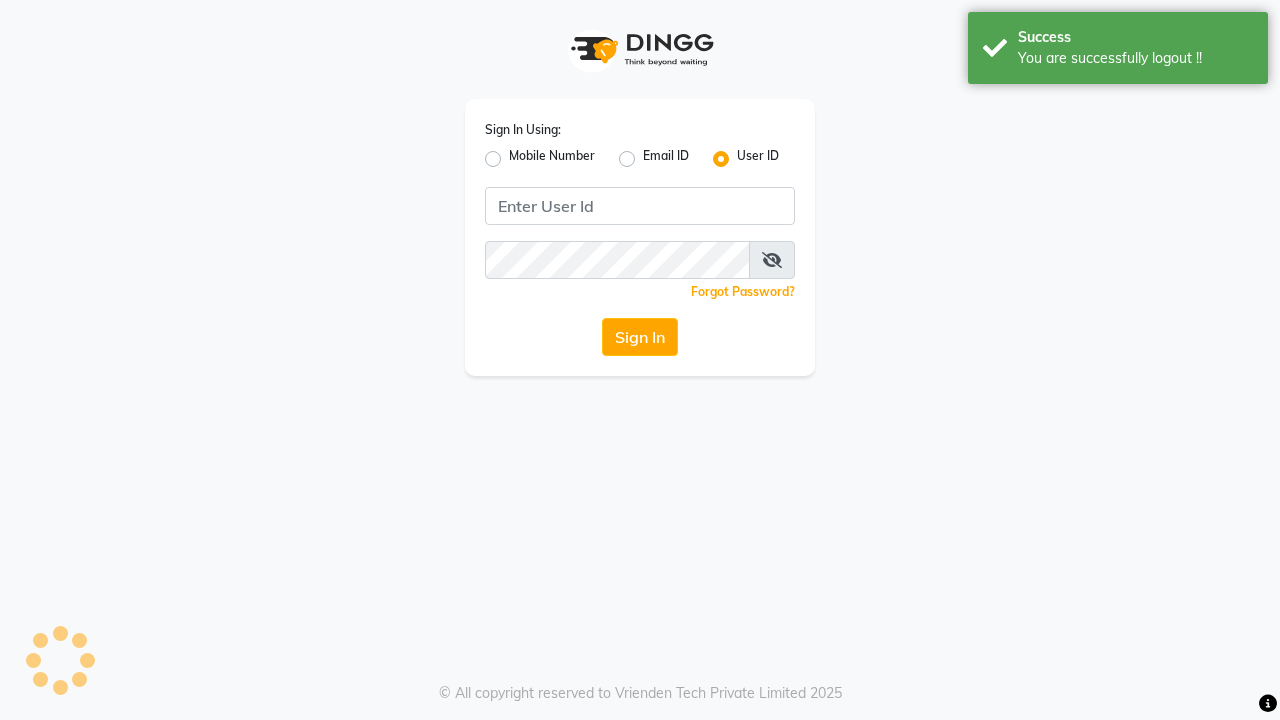scroll, scrollTop: 0, scrollLeft: 0, axis: both 